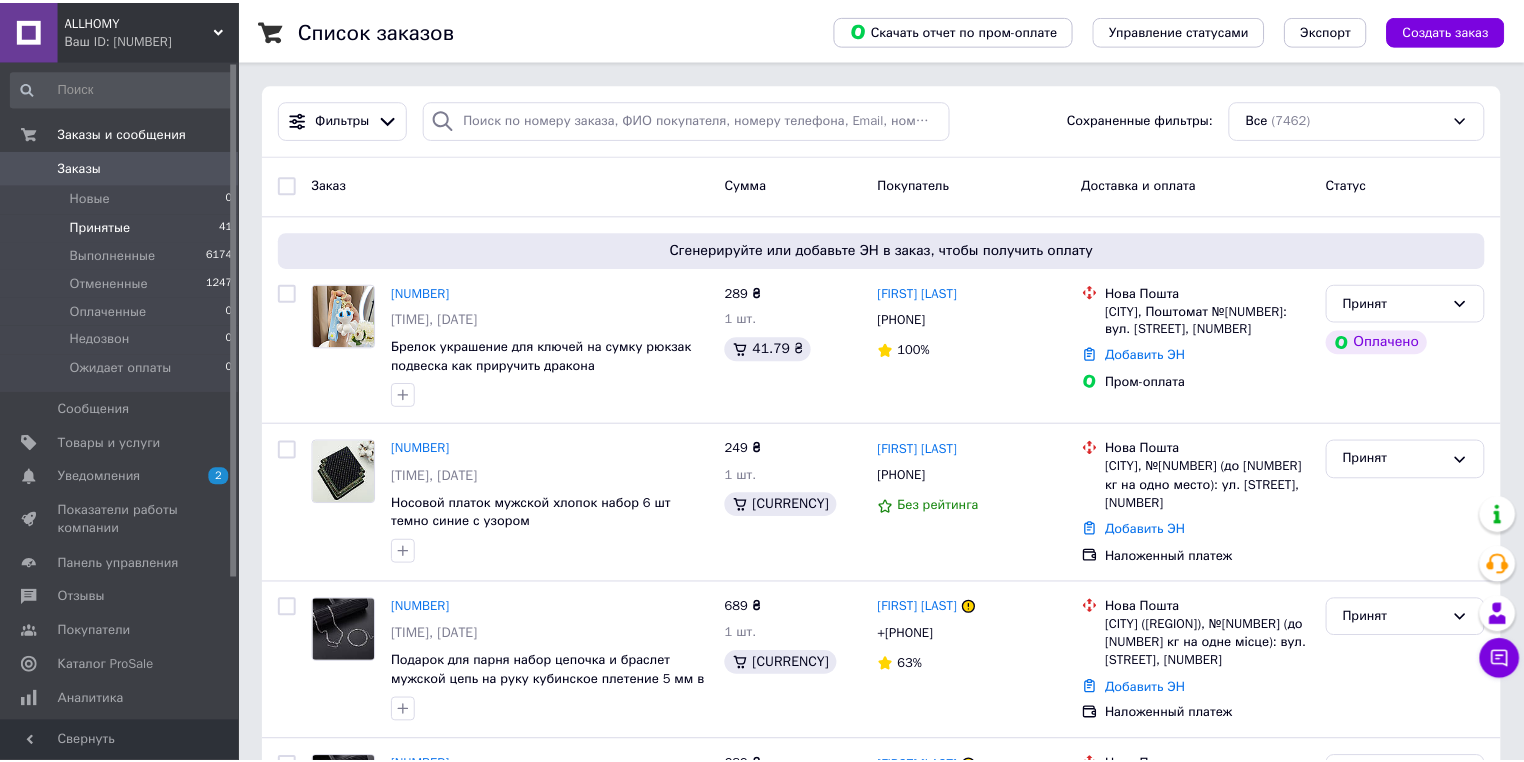 scroll, scrollTop: 0, scrollLeft: 0, axis: both 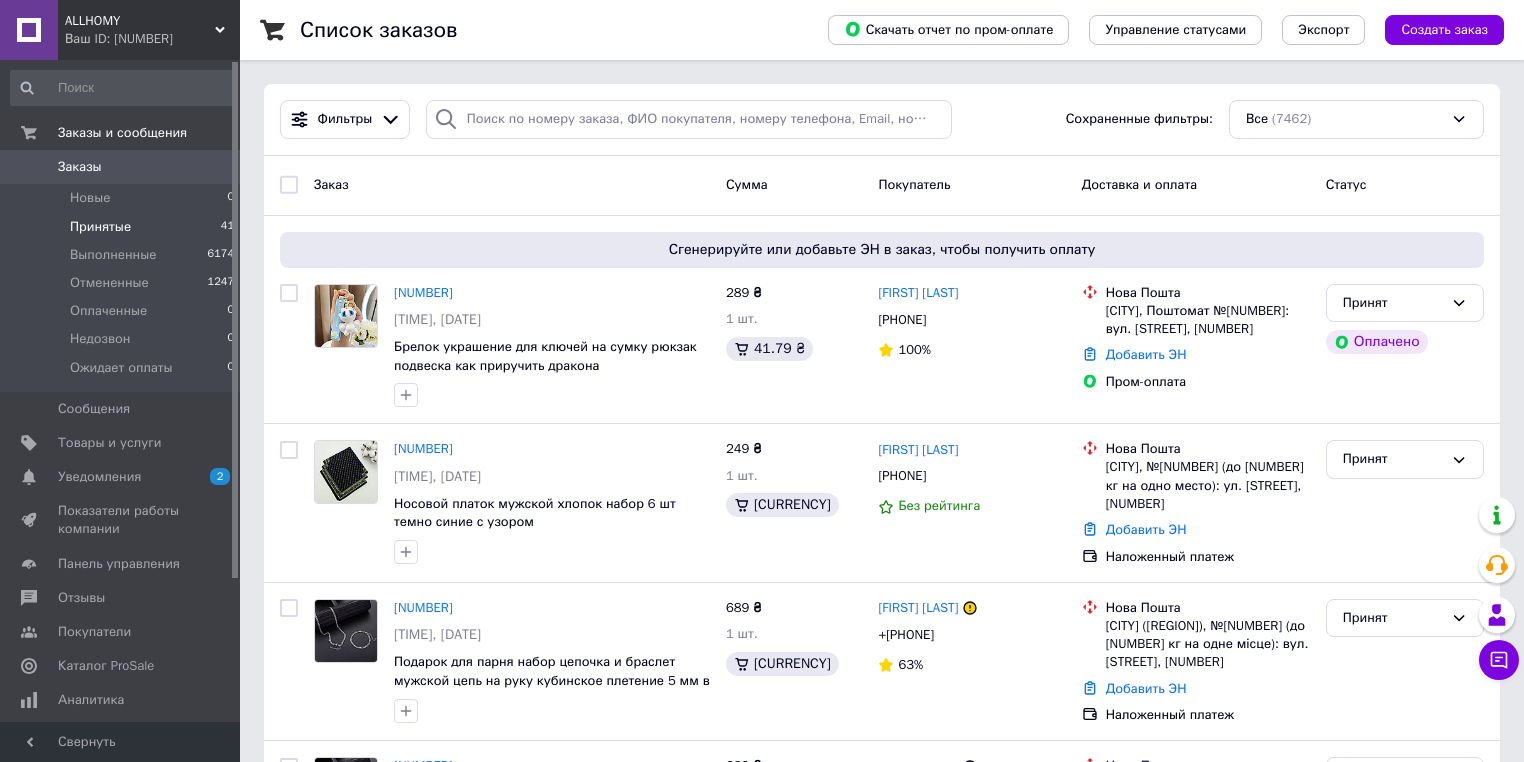 click on "Принятые 41" at bounding box center [123, 227] 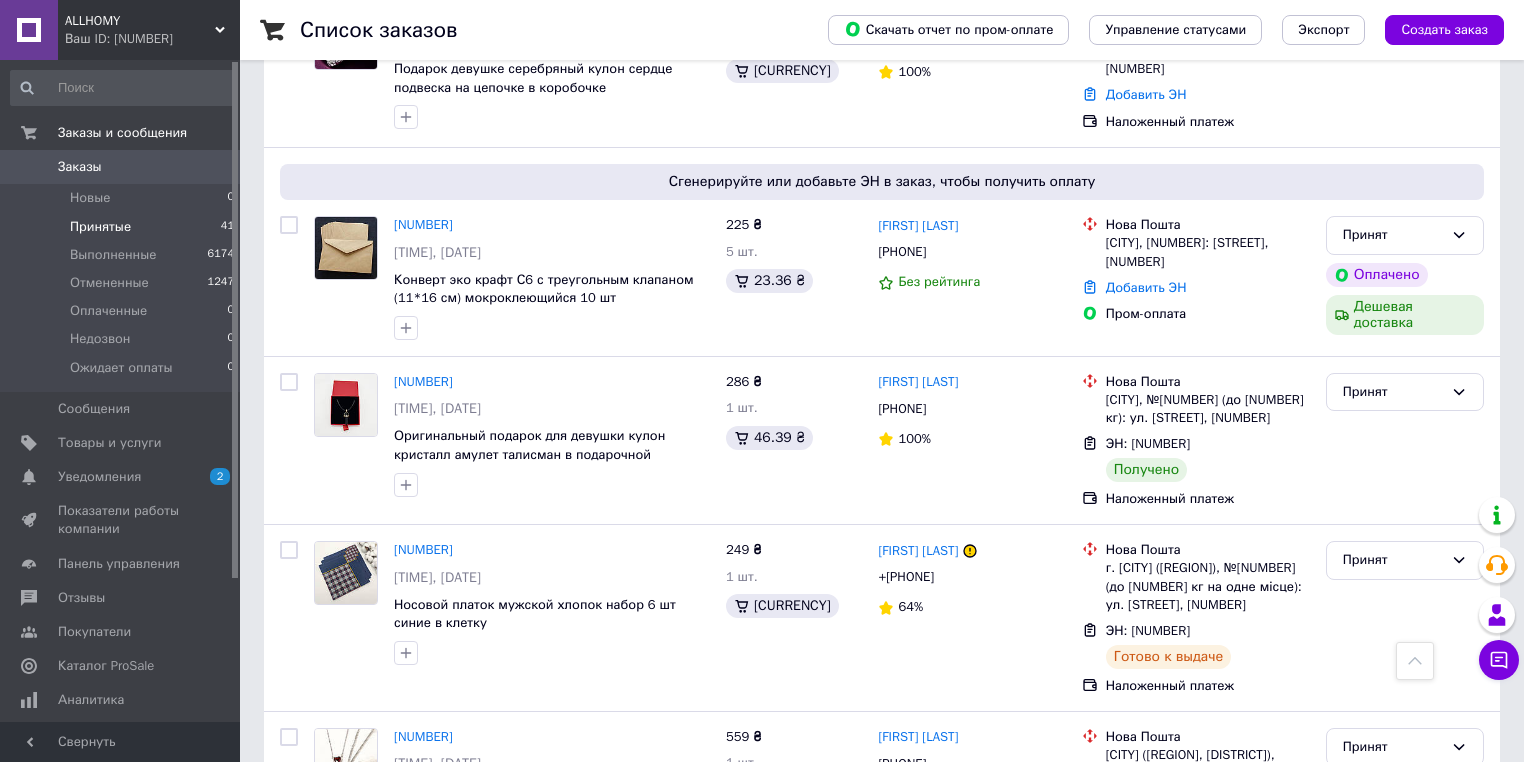 scroll, scrollTop: 1040, scrollLeft: 0, axis: vertical 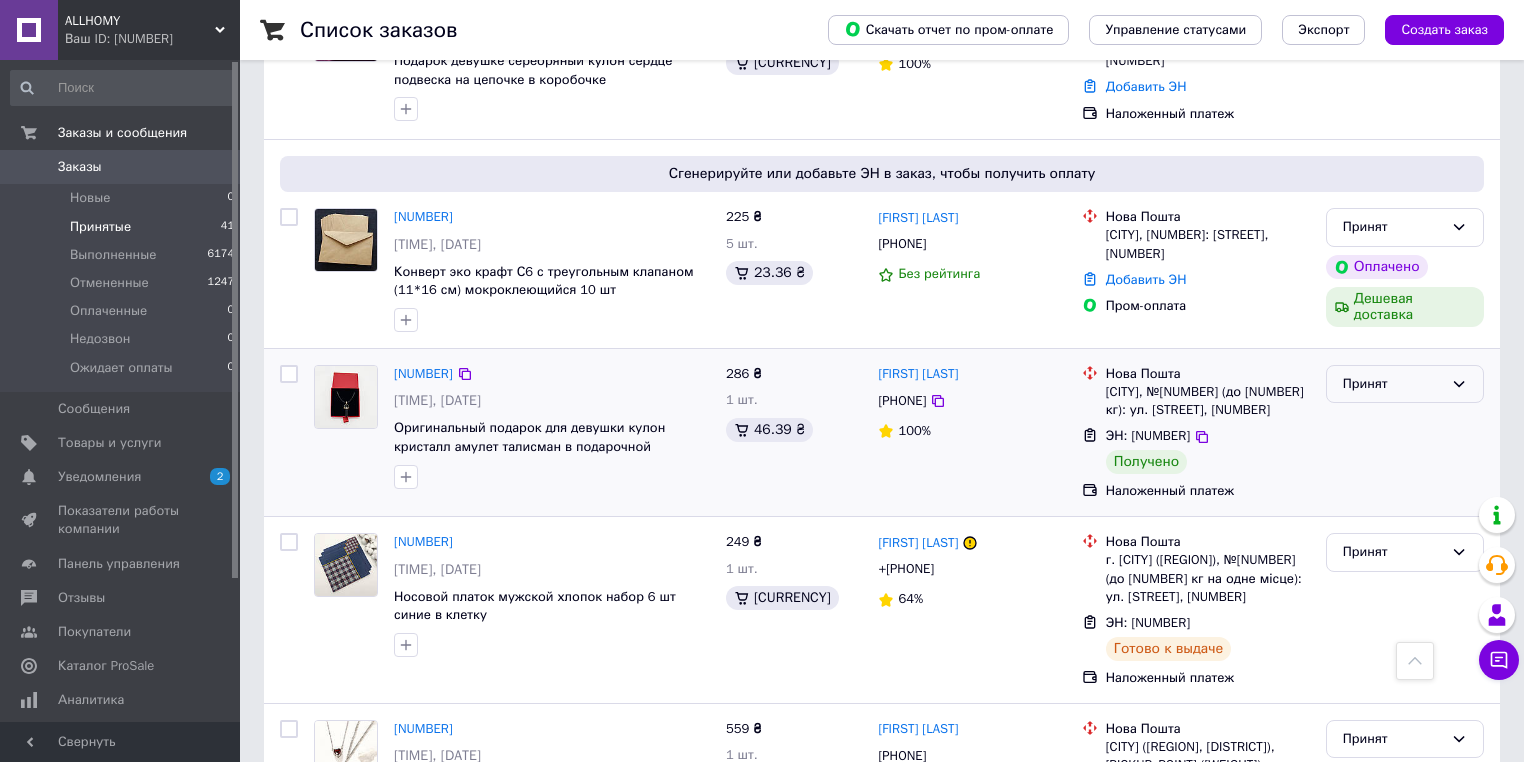 click on "Принят" at bounding box center (1393, 384) 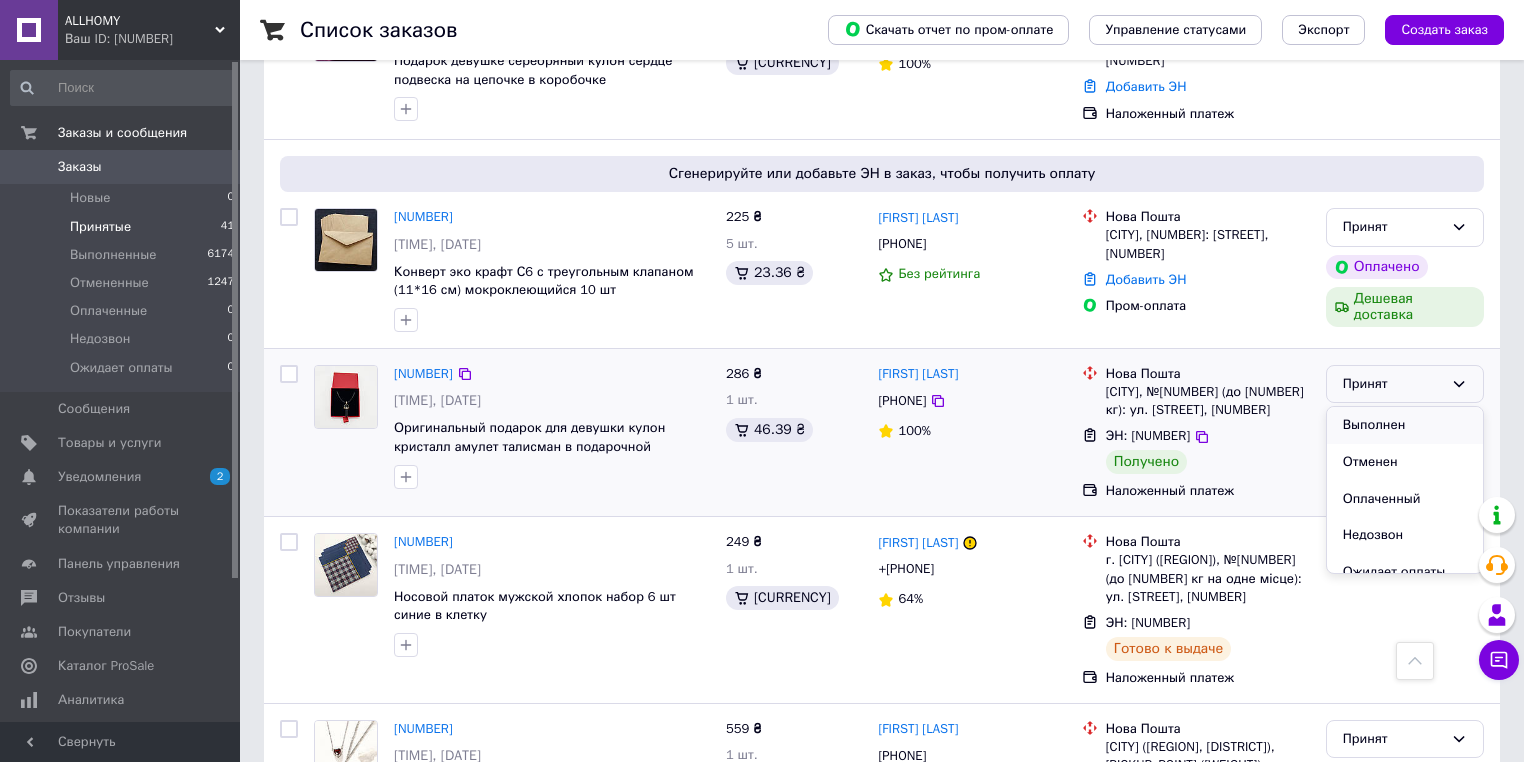 click on "Выполнен" at bounding box center [1405, 425] 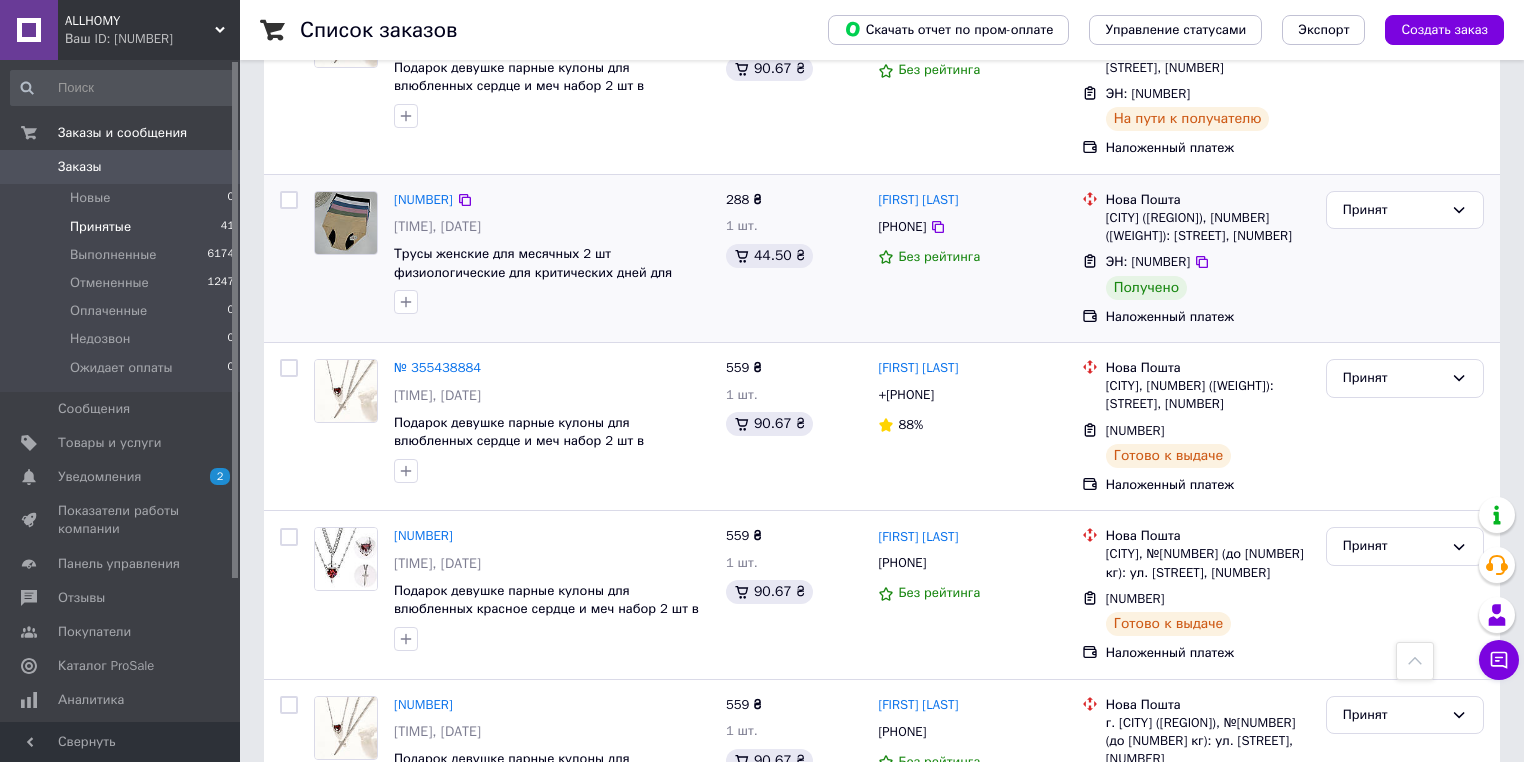 scroll, scrollTop: 4320, scrollLeft: 0, axis: vertical 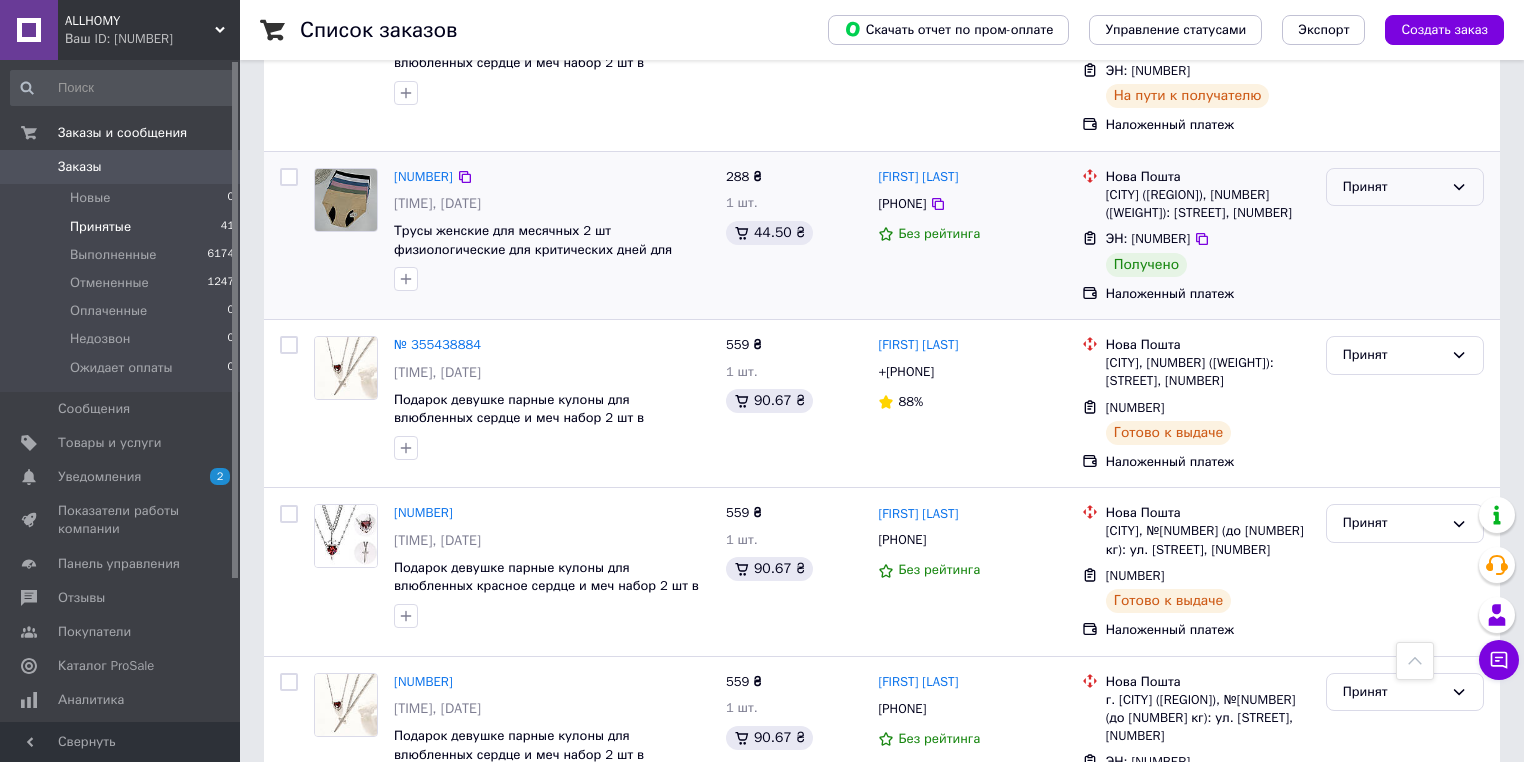click on "Принят" at bounding box center [1393, 187] 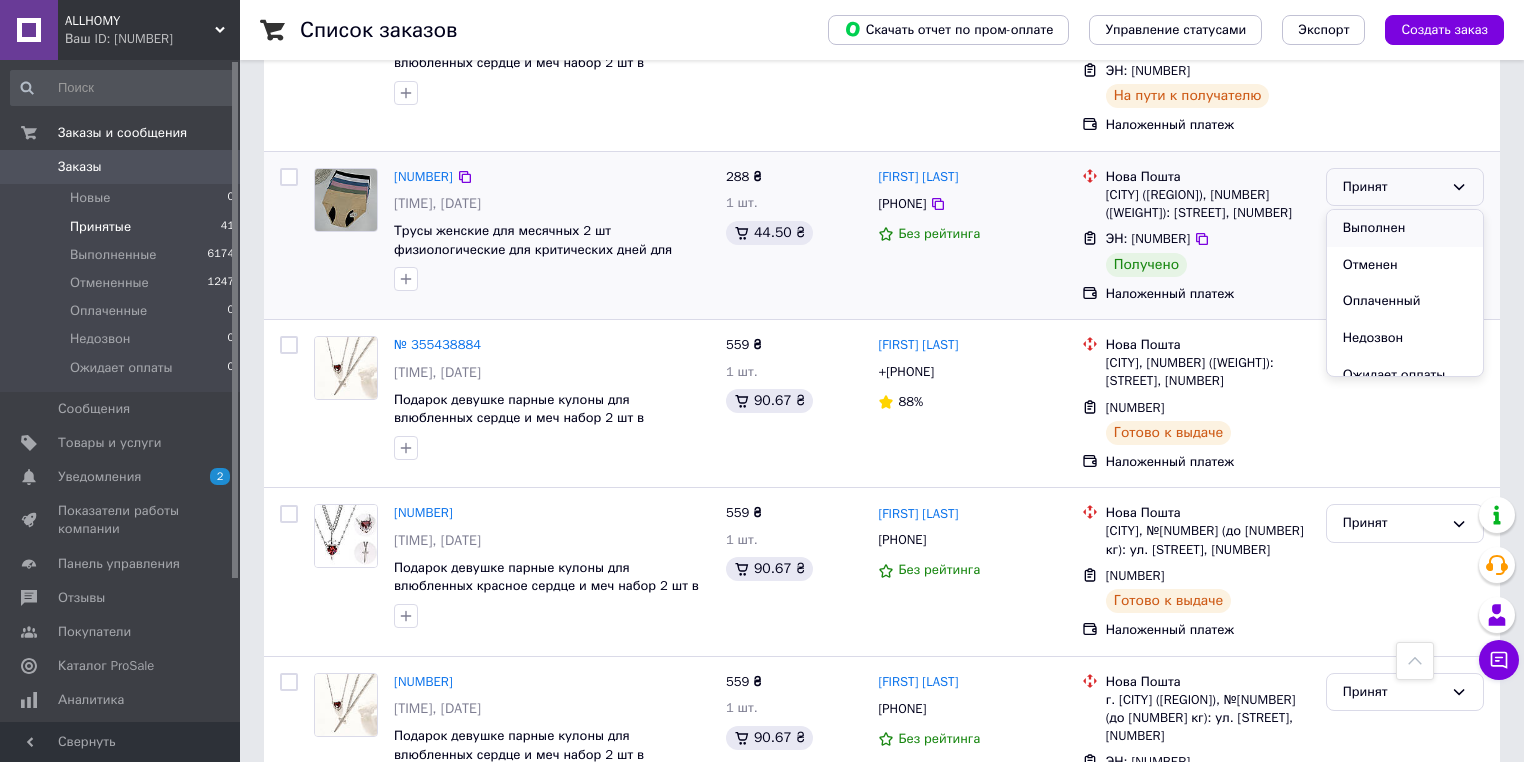 click on "Выполнен" at bounding box center [1405, 228] 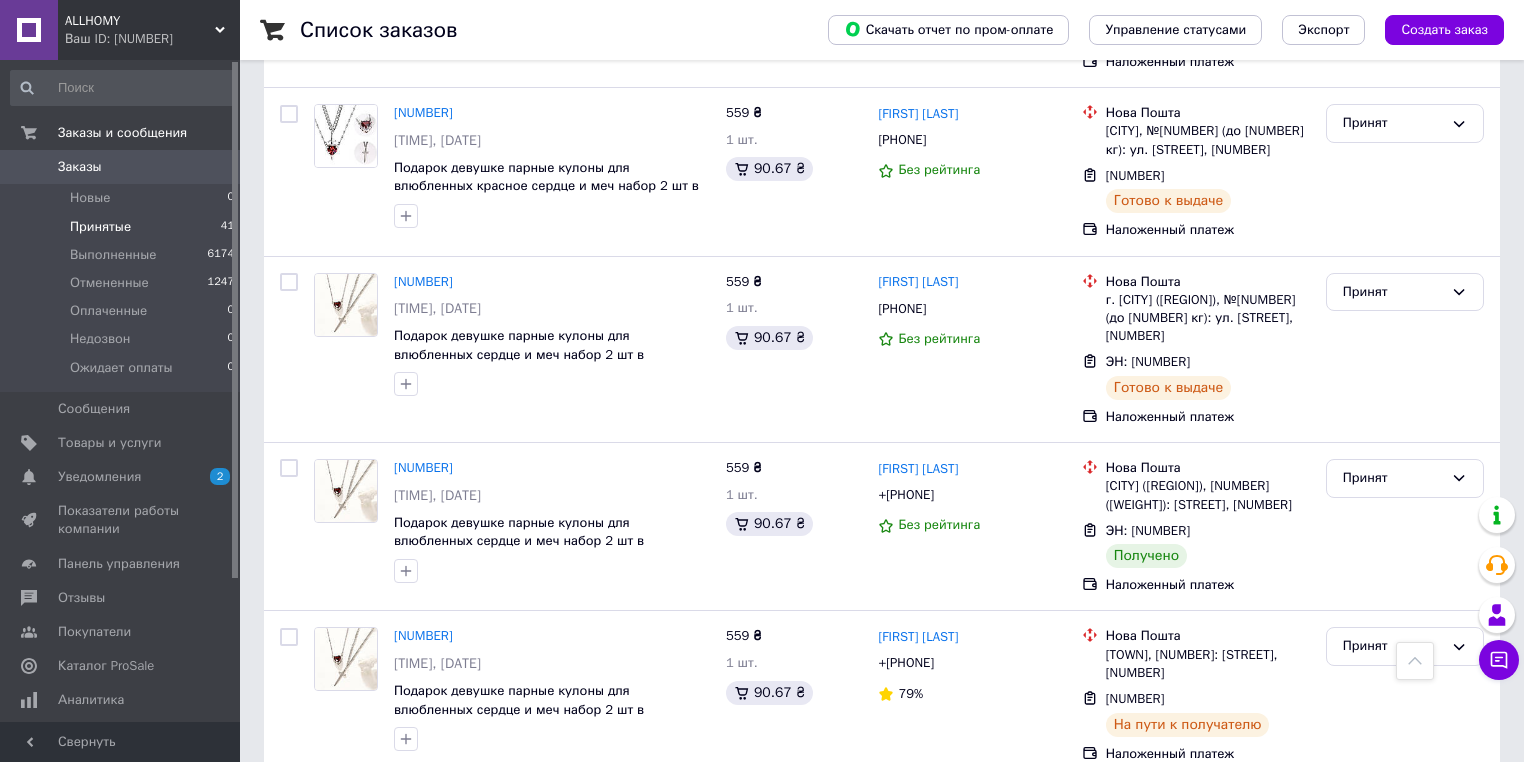 scroll, scrollTop: 5040, scrollLeft: 0, axis: vertical 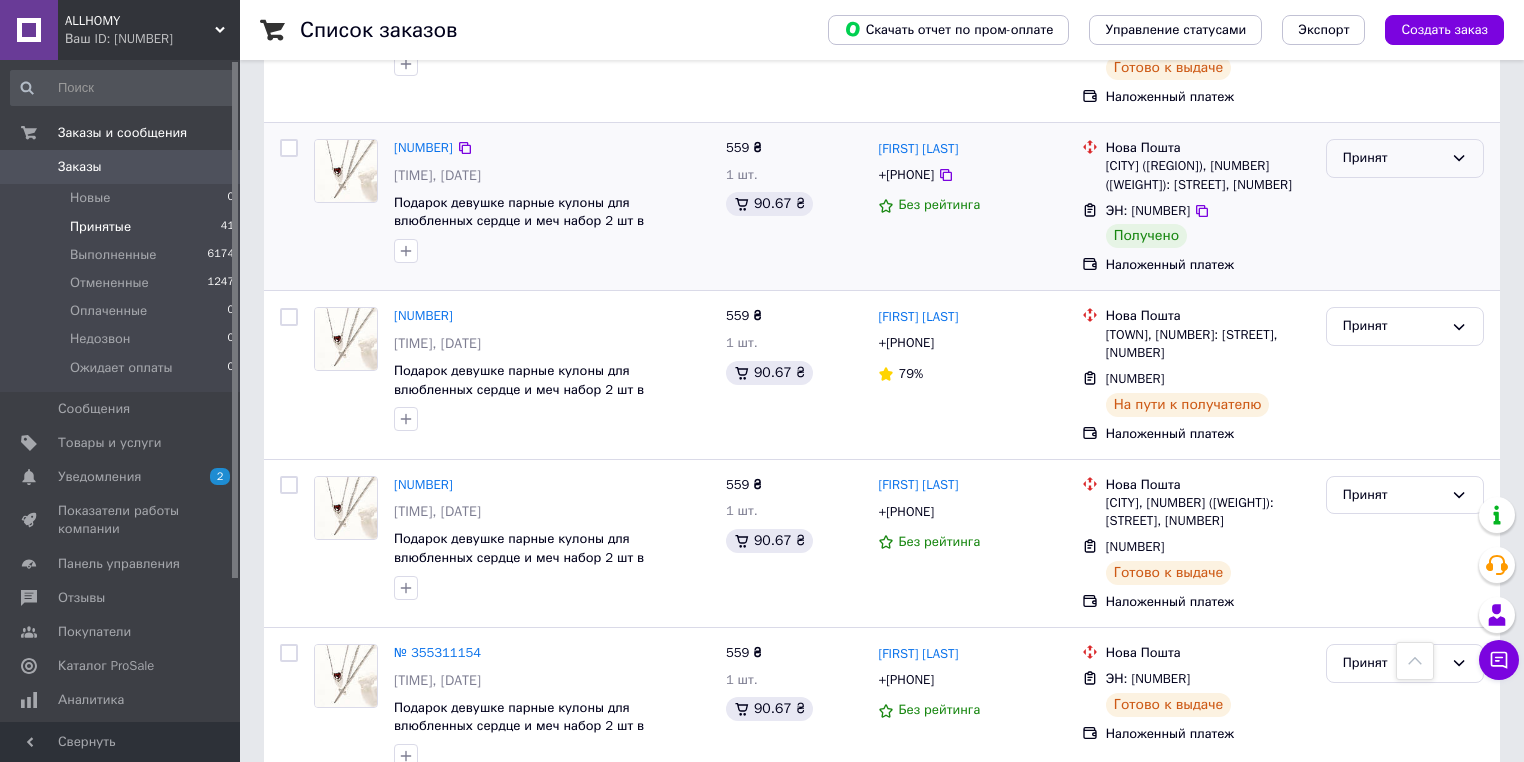 click on "Принят" at bounding box center [1393, 158] 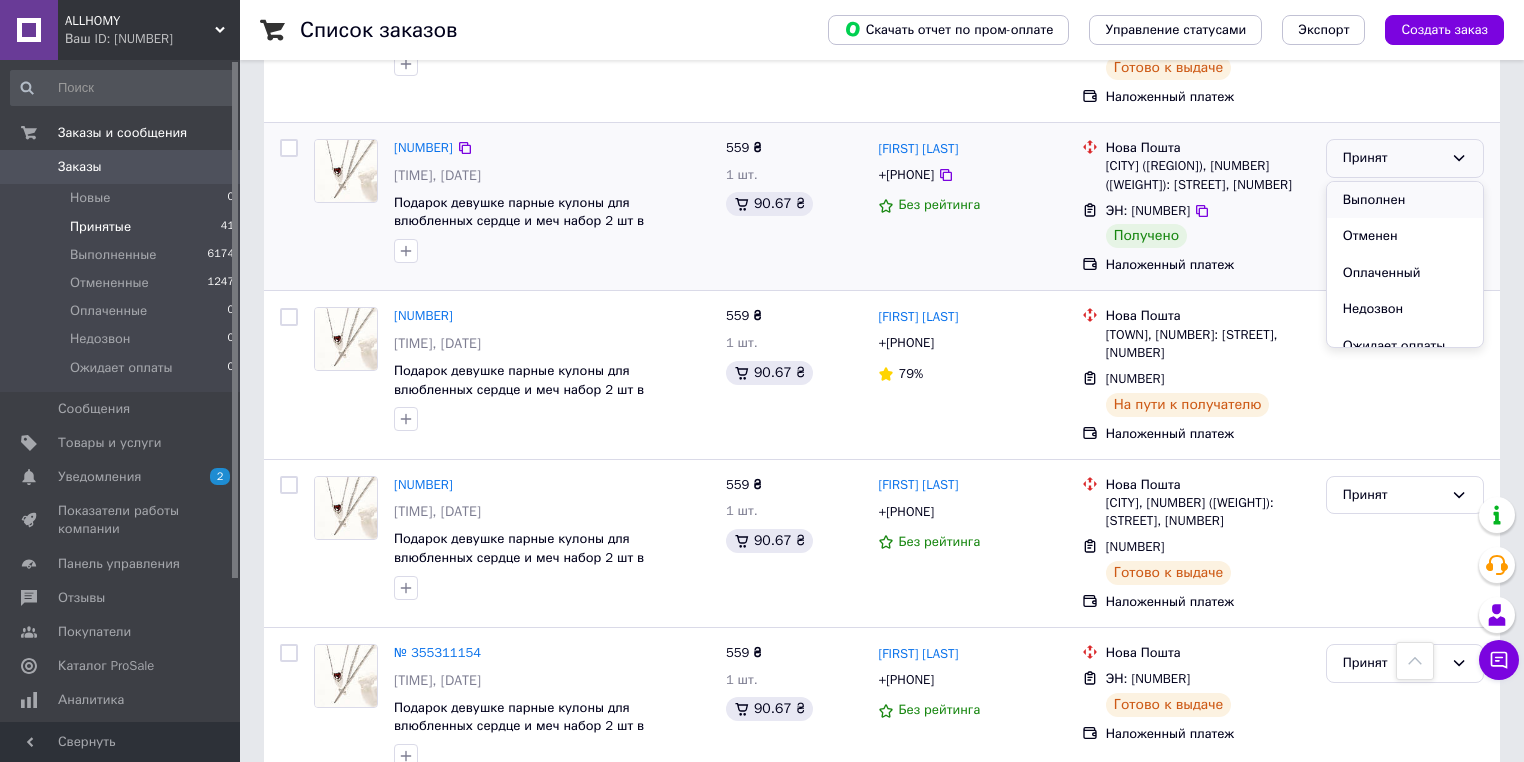 click on "Выполнен" at bounding box center [1405, 200] 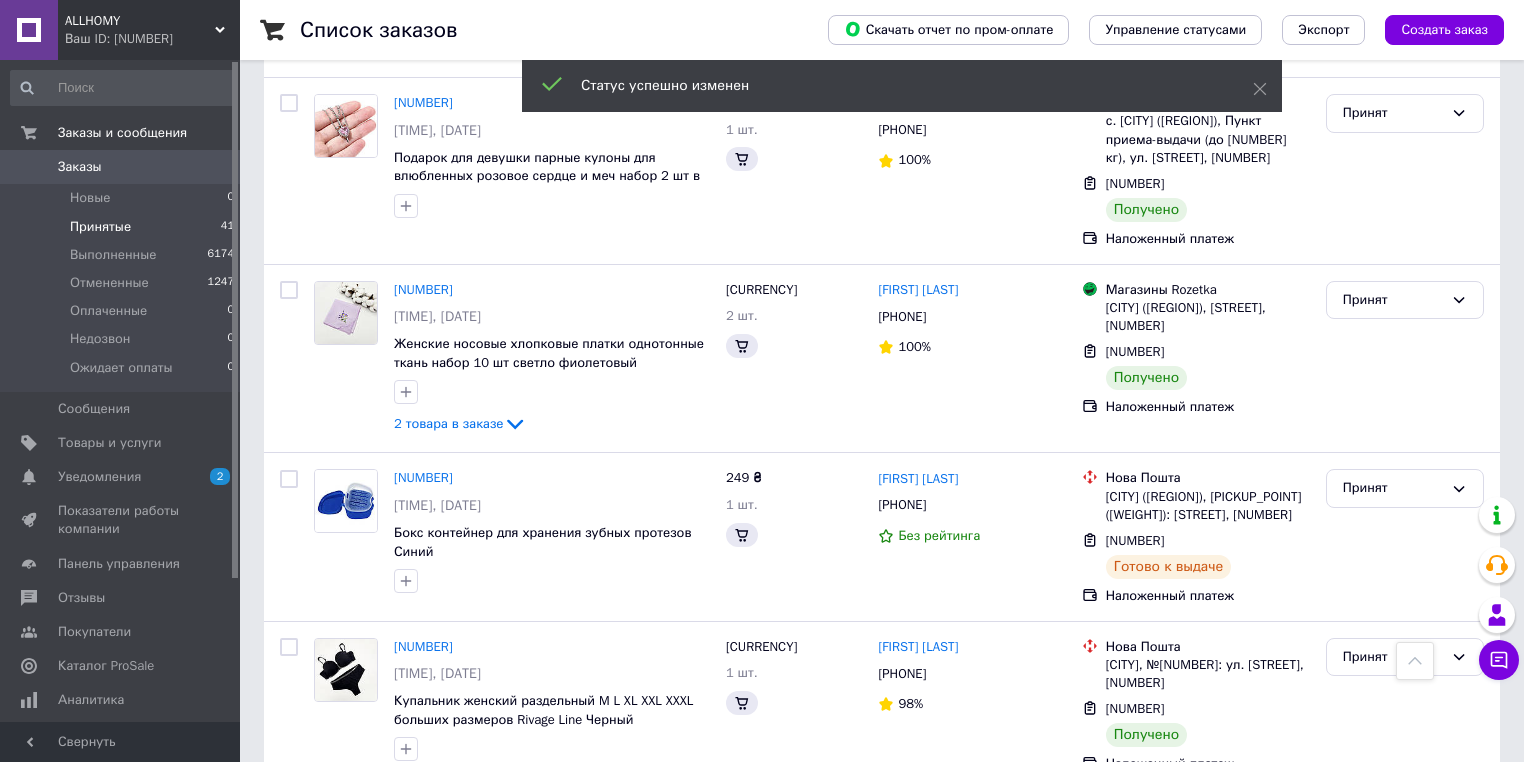 scroll, scrollTop: 5920, scrollLeft: 0, axis: vertical 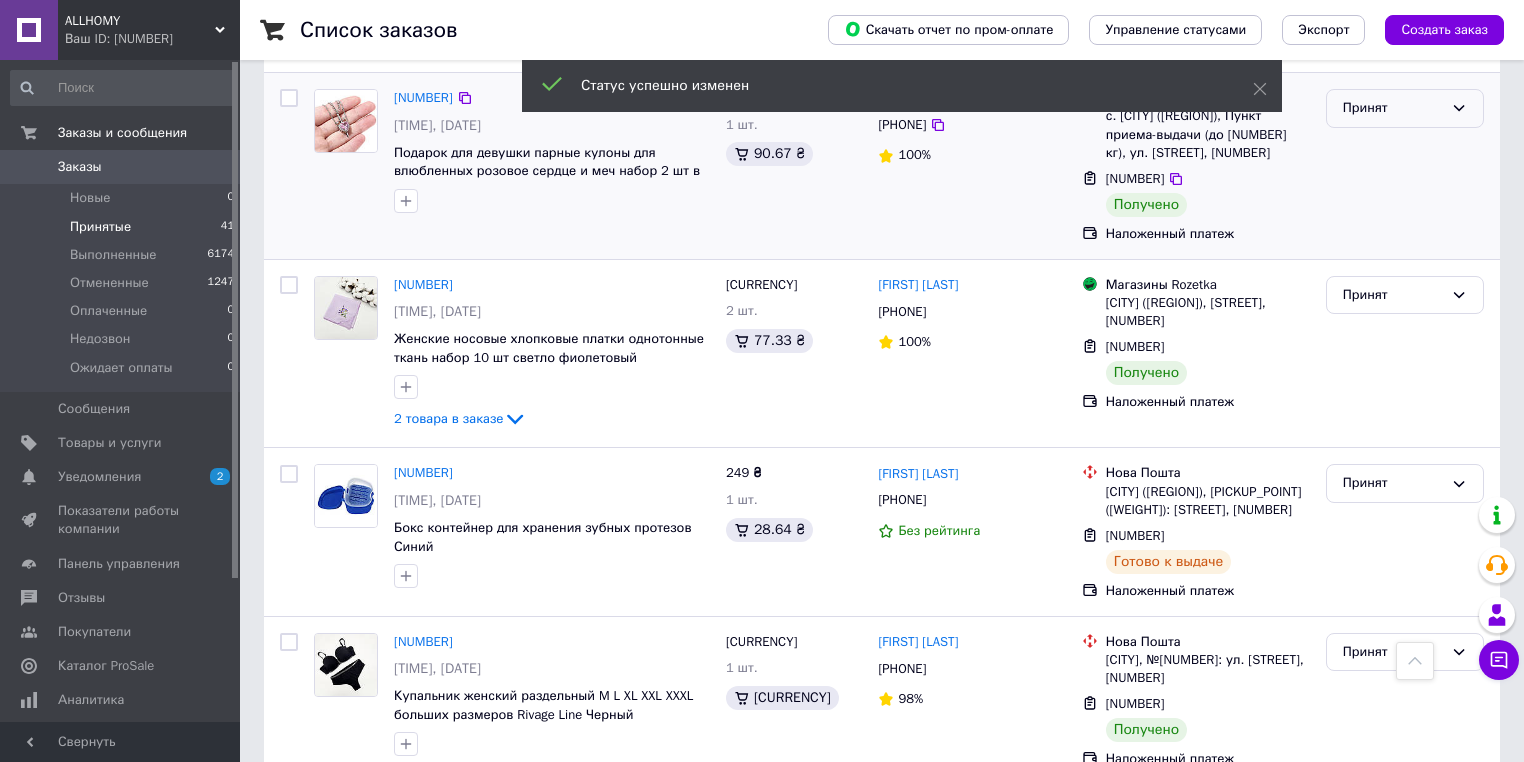 click on "Принят" at bounding box center (1393, 108) 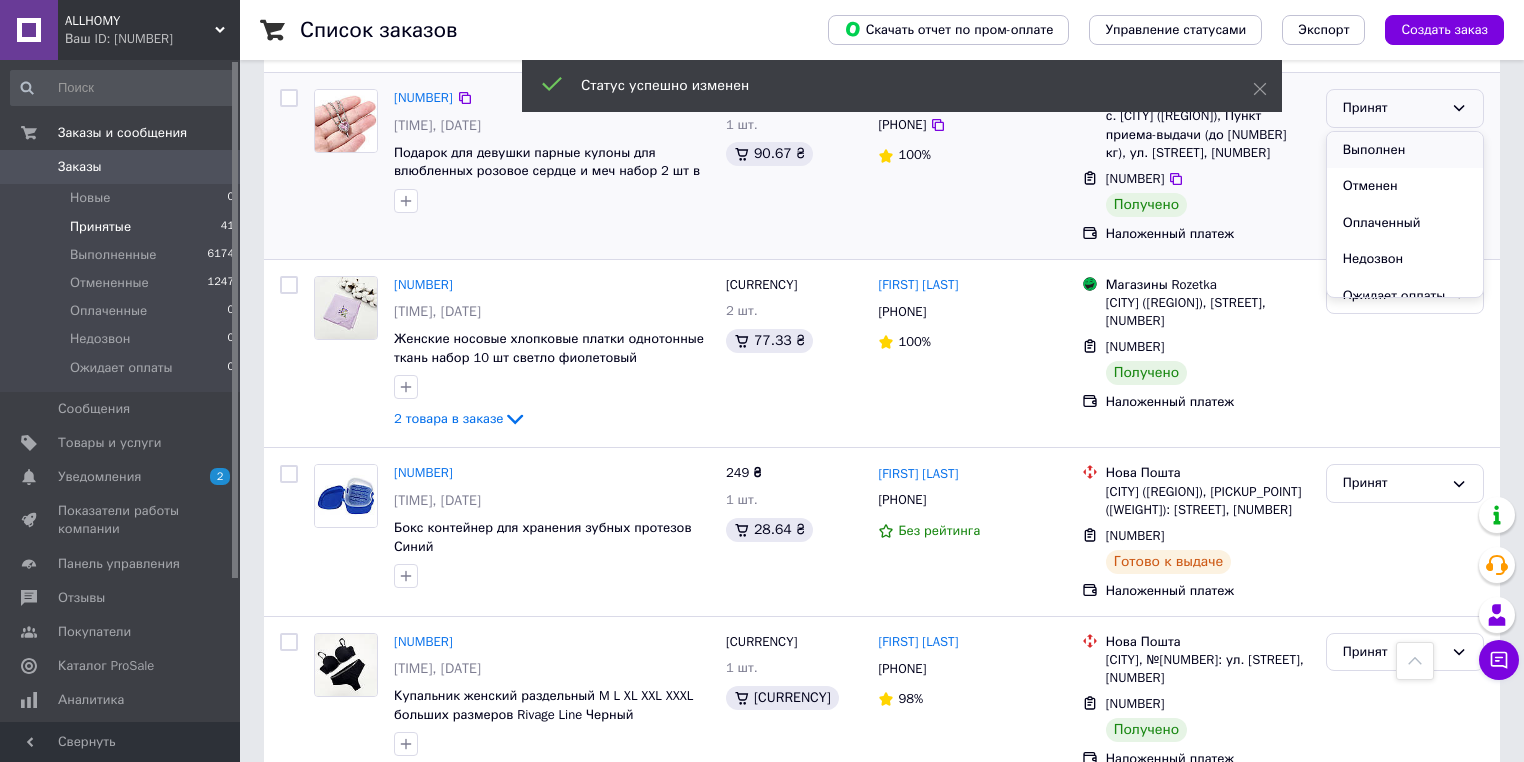 click on "Выполнен" at bounding box center [1405, 150] 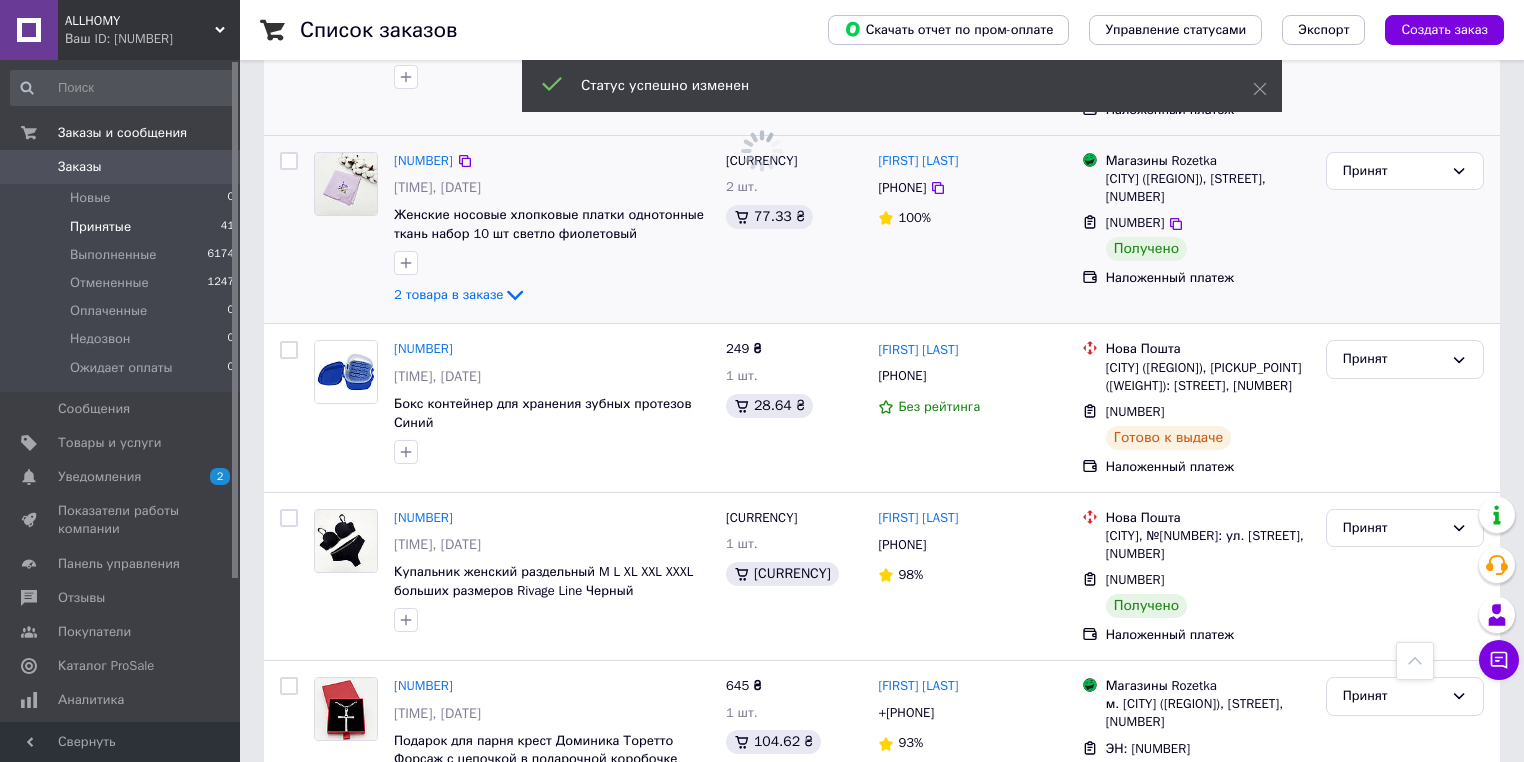 scroll, scrollTop: 6240, scrollLeft: 0, axis: vertical 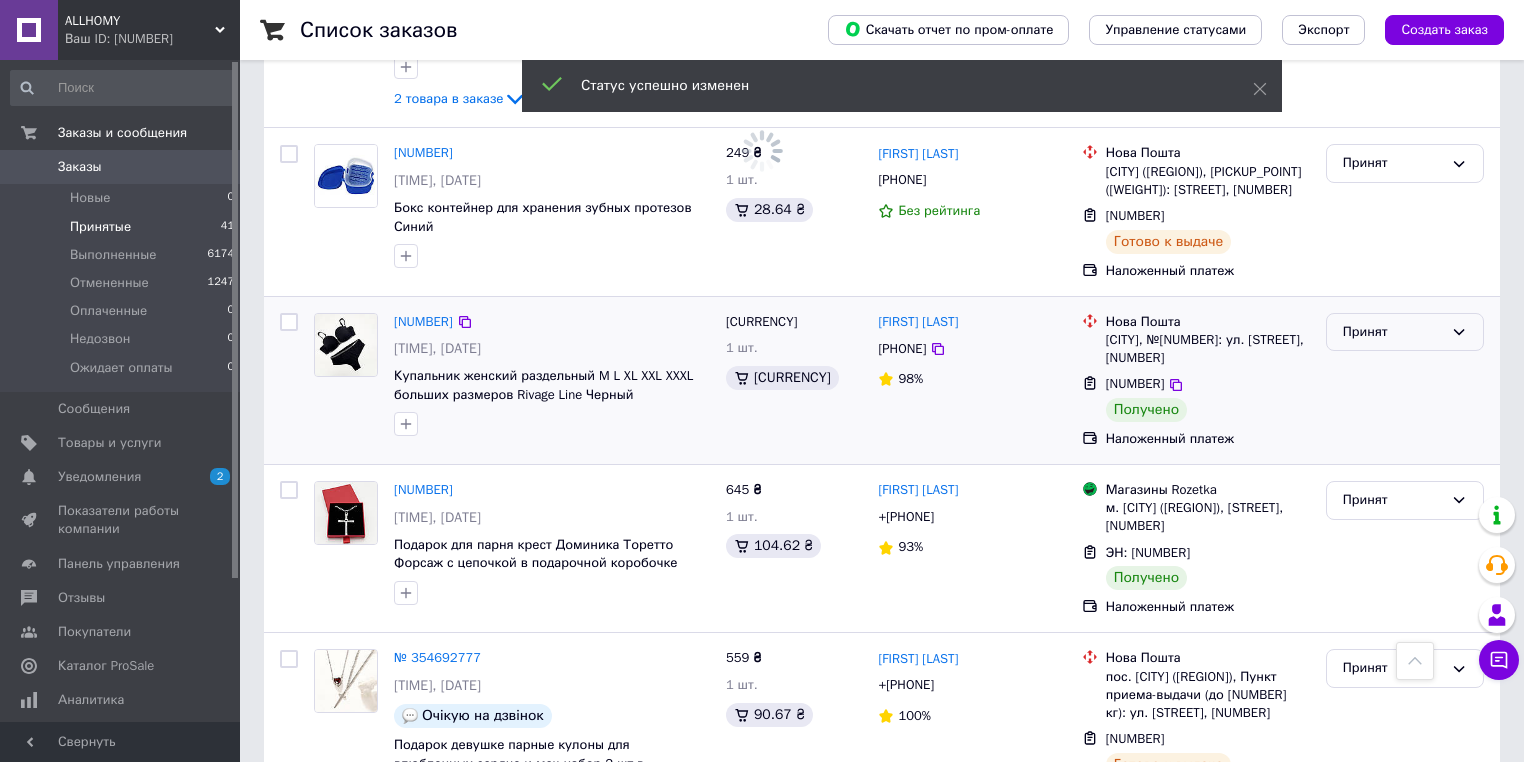 click on "Принят" at bounding box center (1393, 332) 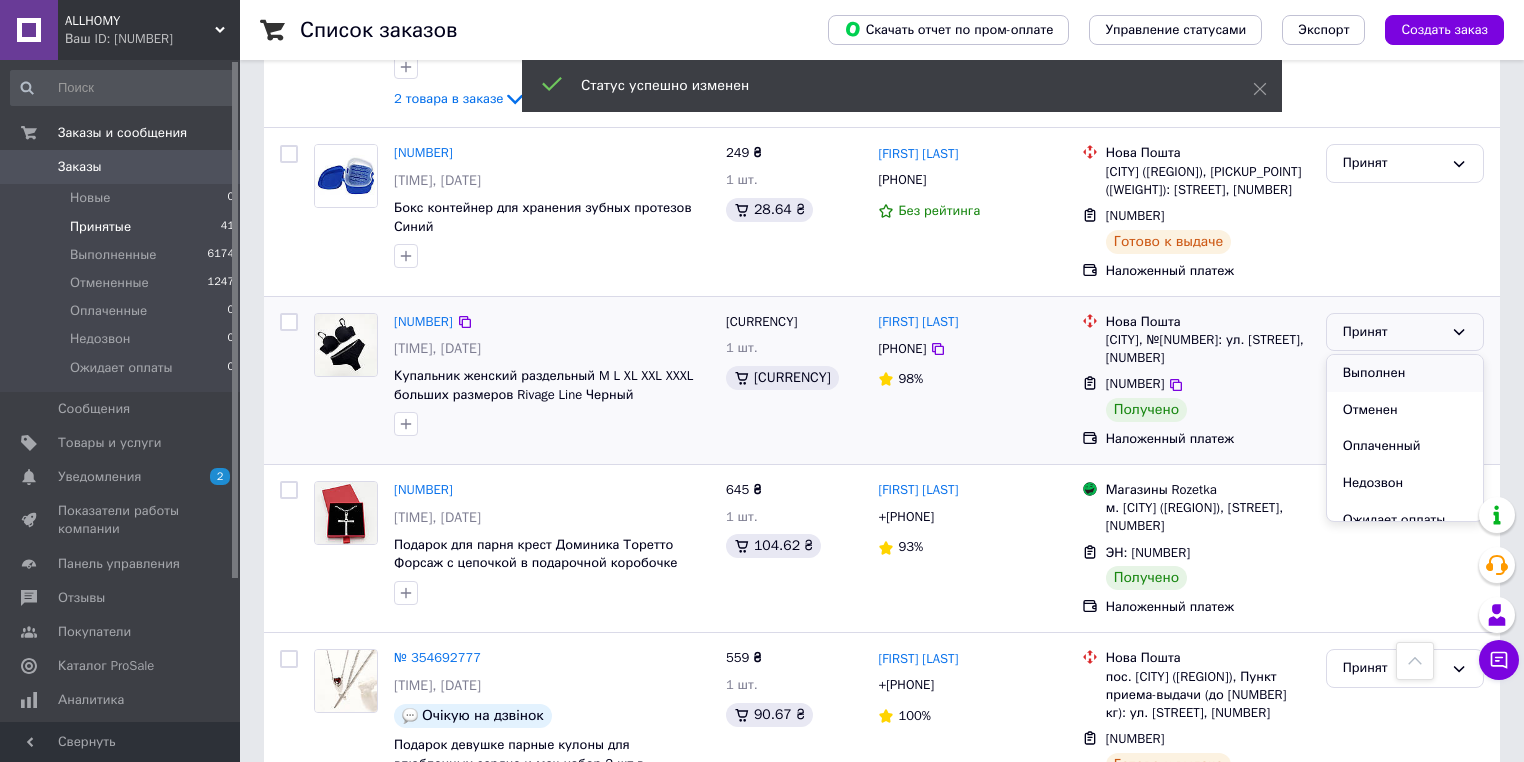 click on "Выполнен" at bounding box center [1405, 373] 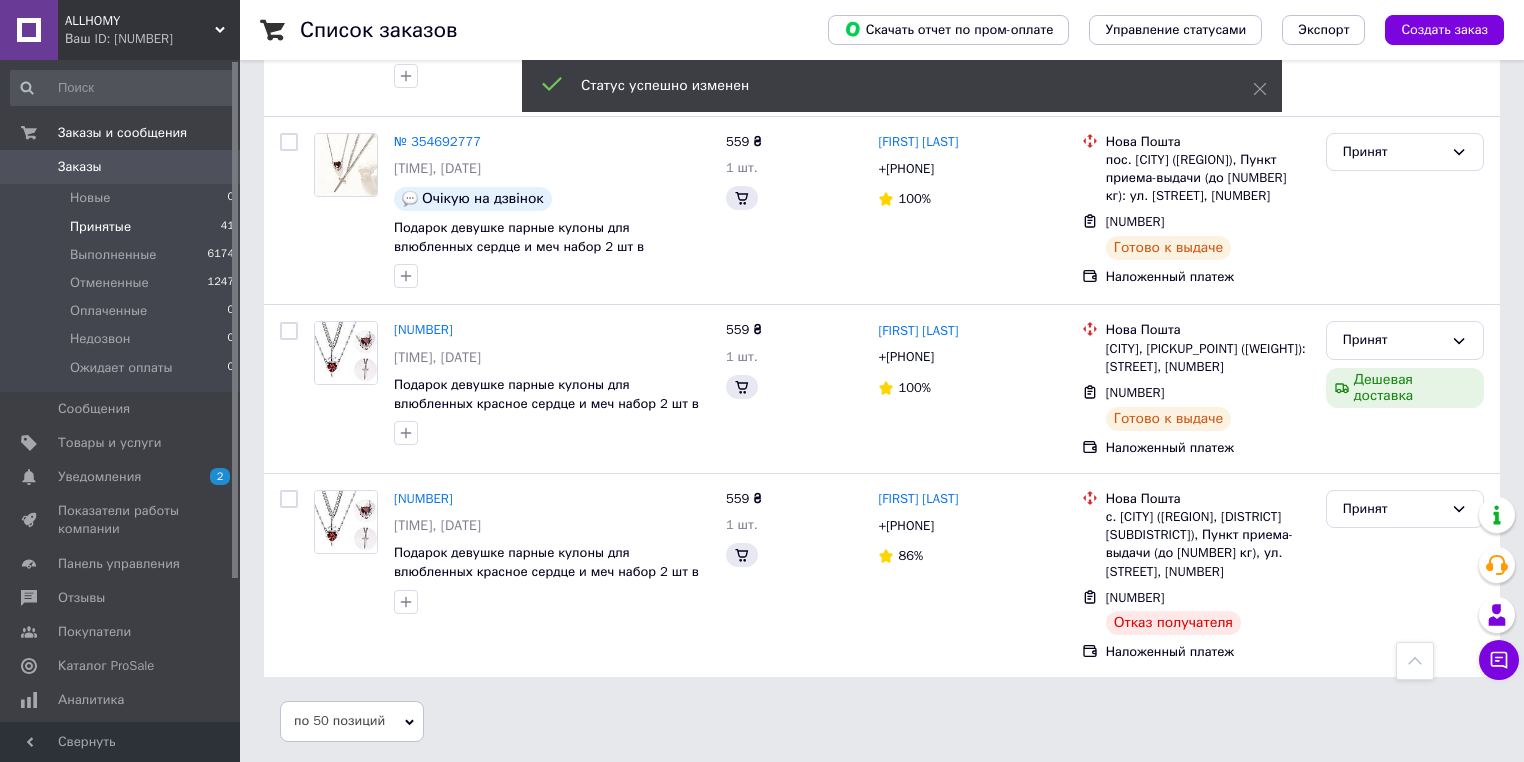 scroll, scrollTop: 6511, scrollLeft: 0, axis: vertical 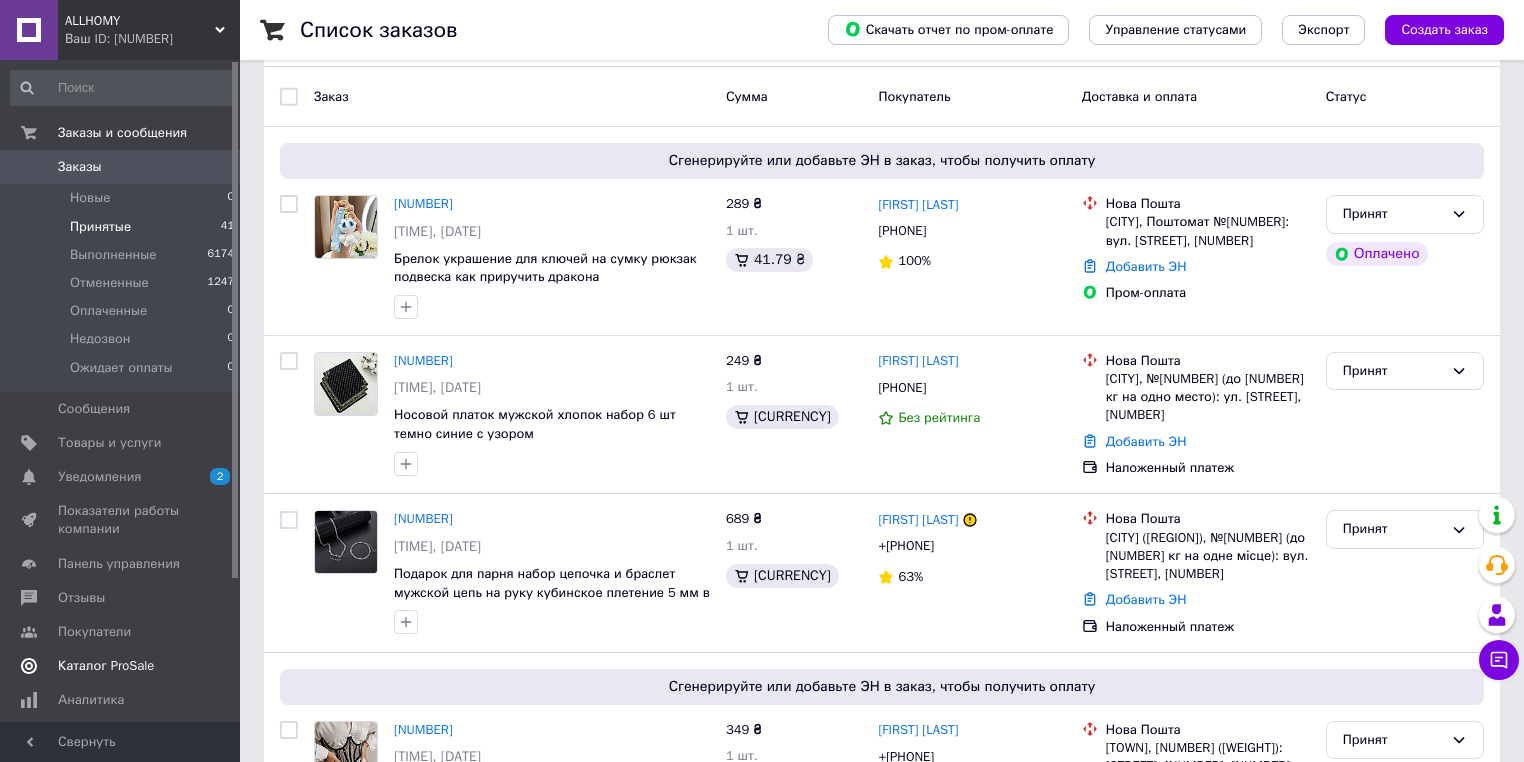 click on "Каталог ProSale" at bounding box center (106, 666) 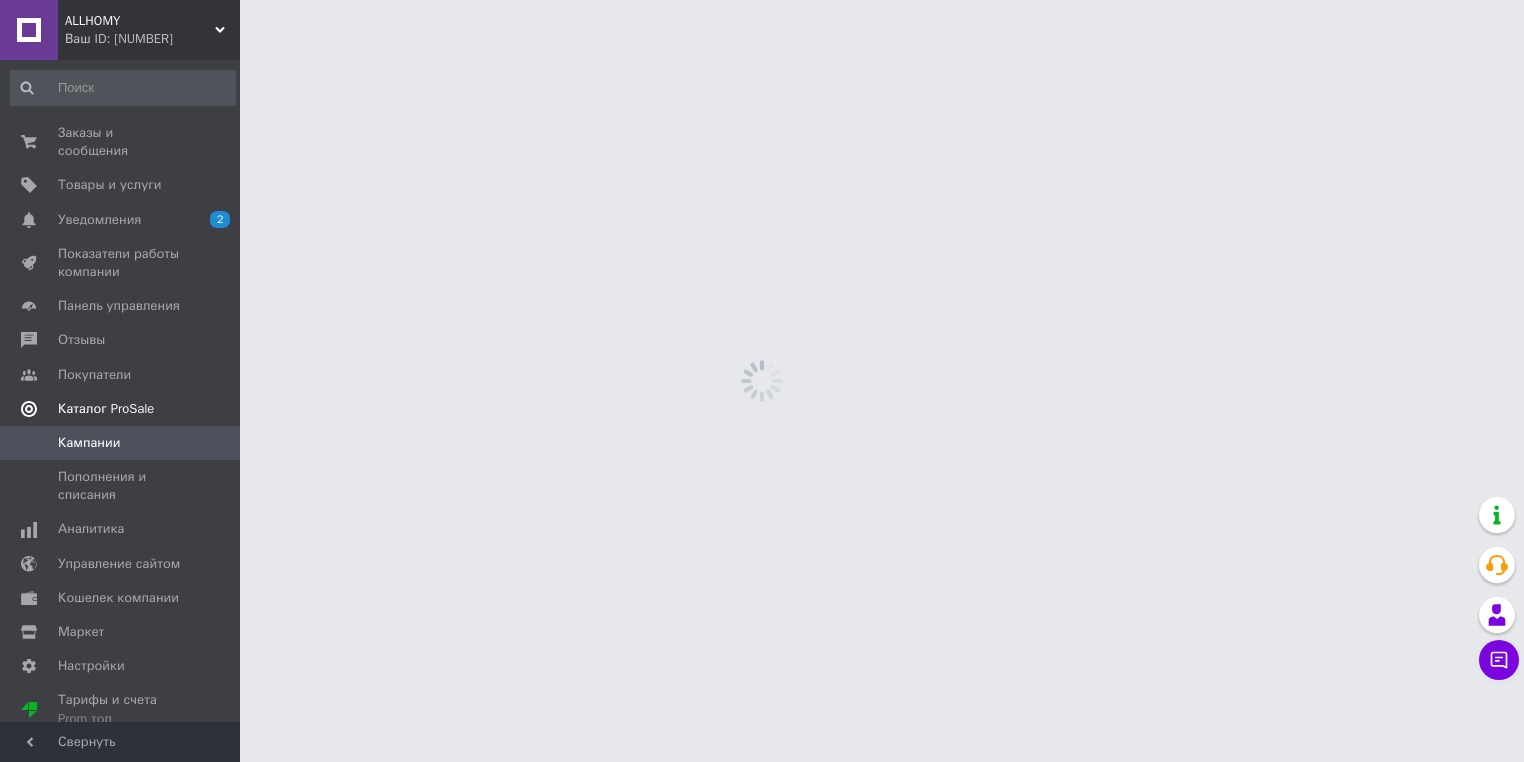 scroll, scrollTop: 0, scrollLeft: 0, axis: both 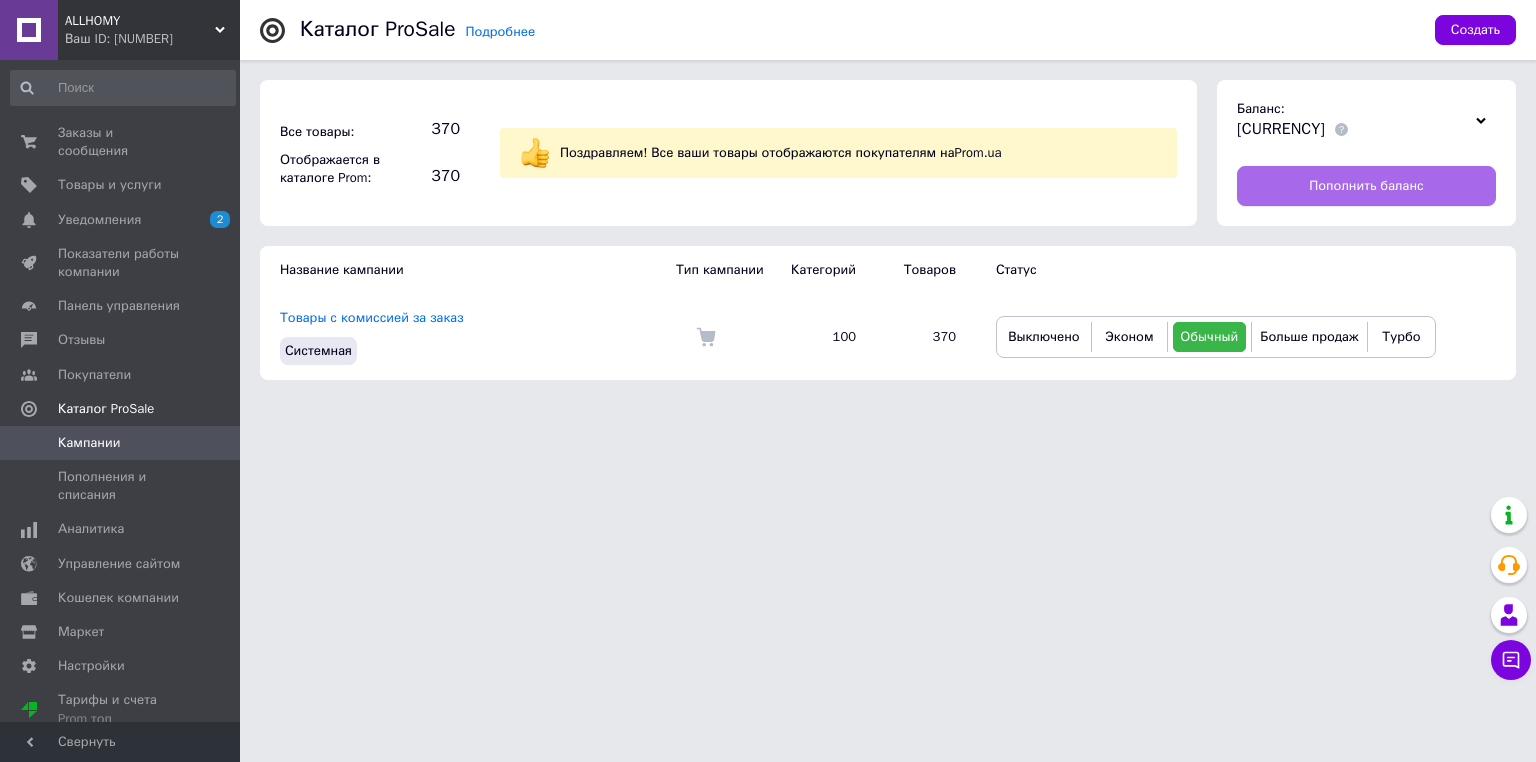 click on "Пополнить баланс" at bounding box center (1366, 186) 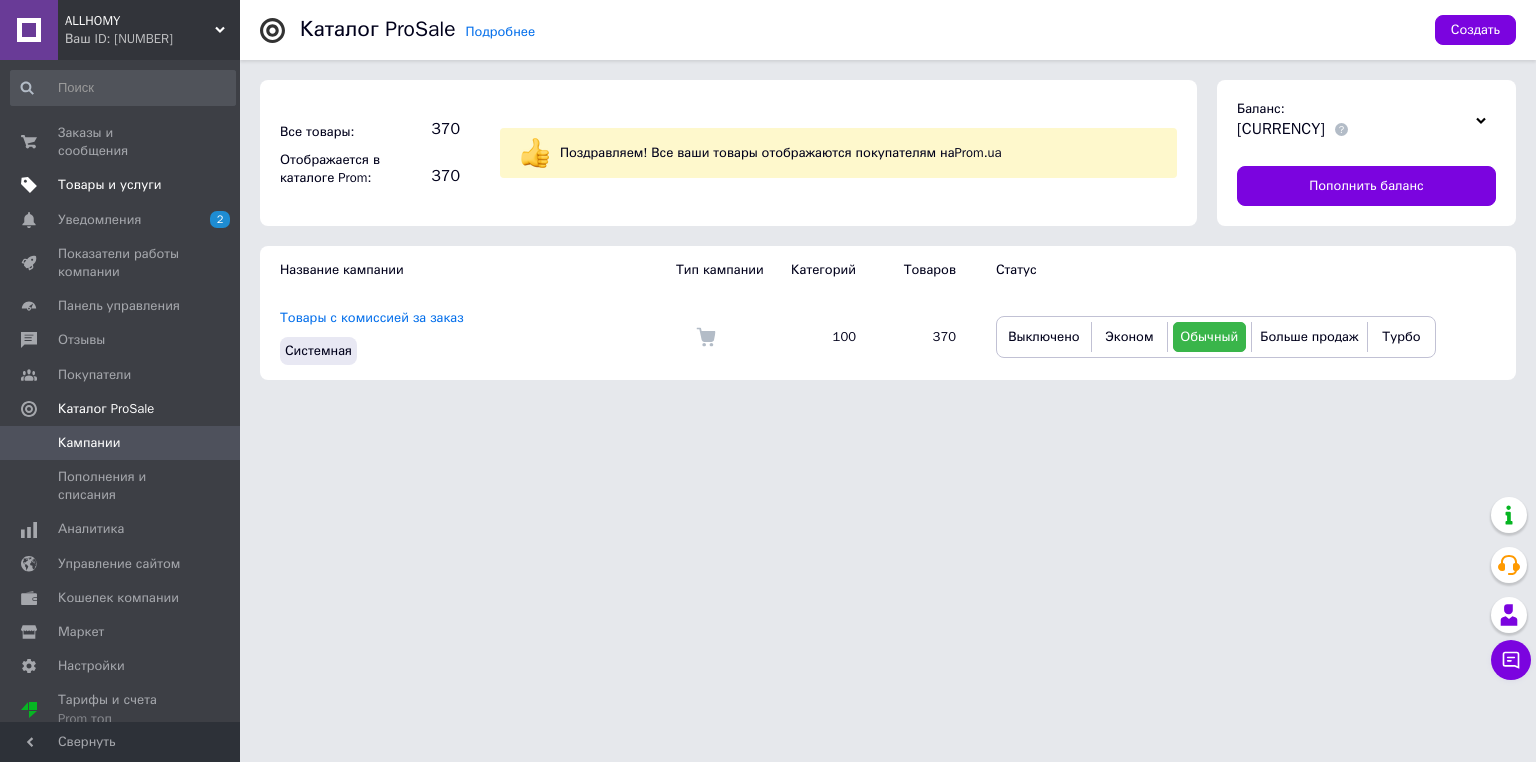 click on "Товары и услуги" at bounding box center (123, 185) 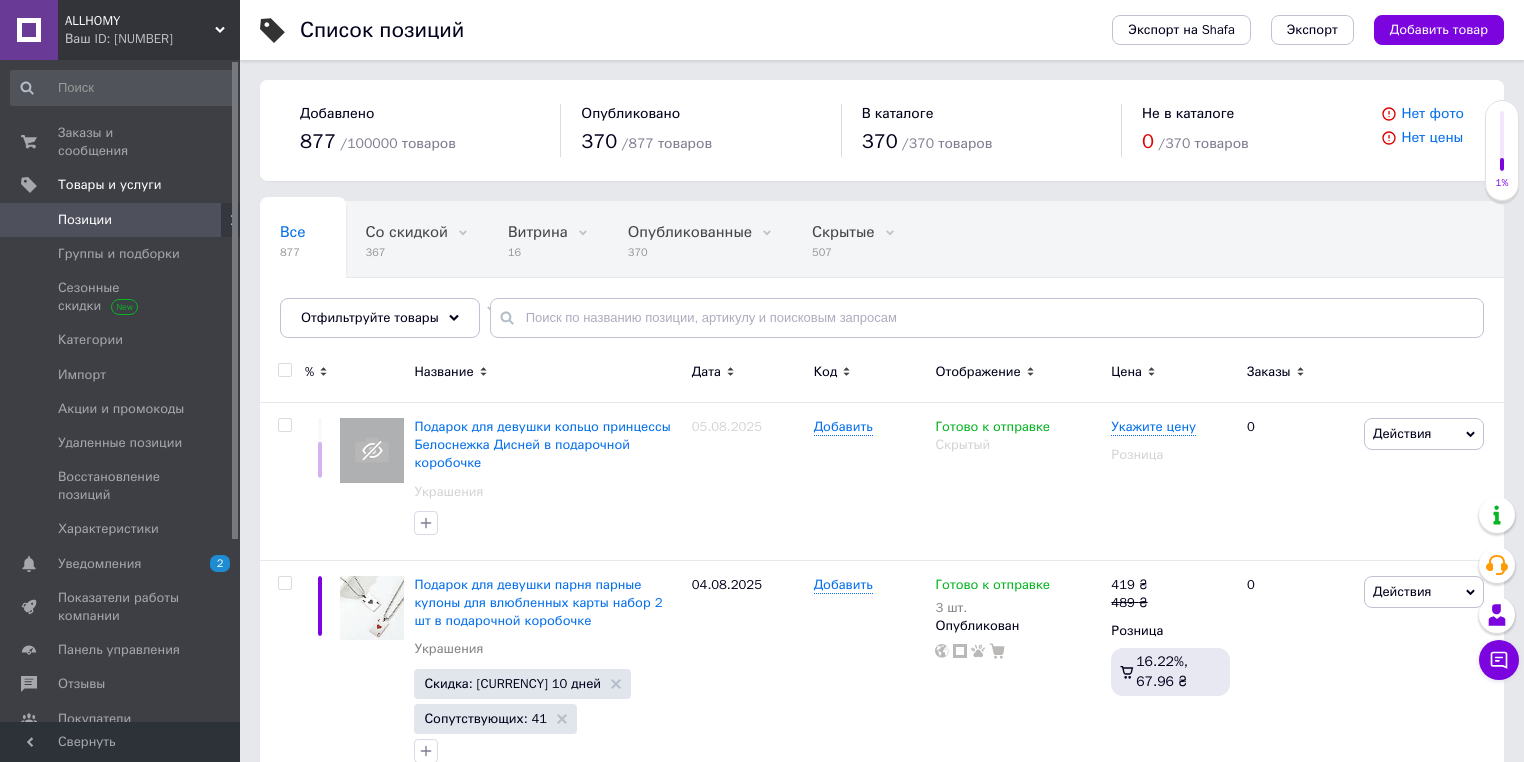 click on "Опубликованные" at bounding box center [690, 232] 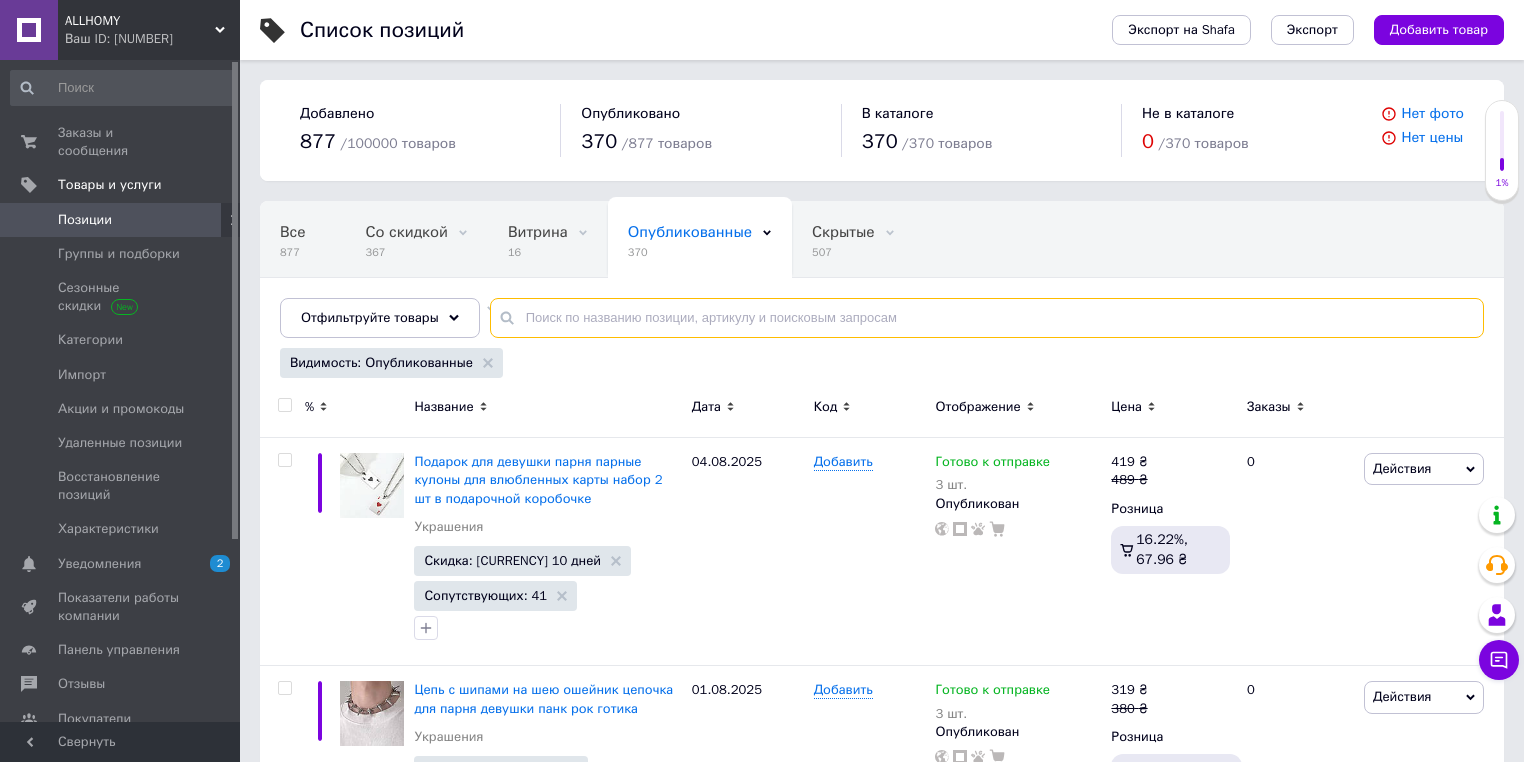 click at bounding box center (987, 318) 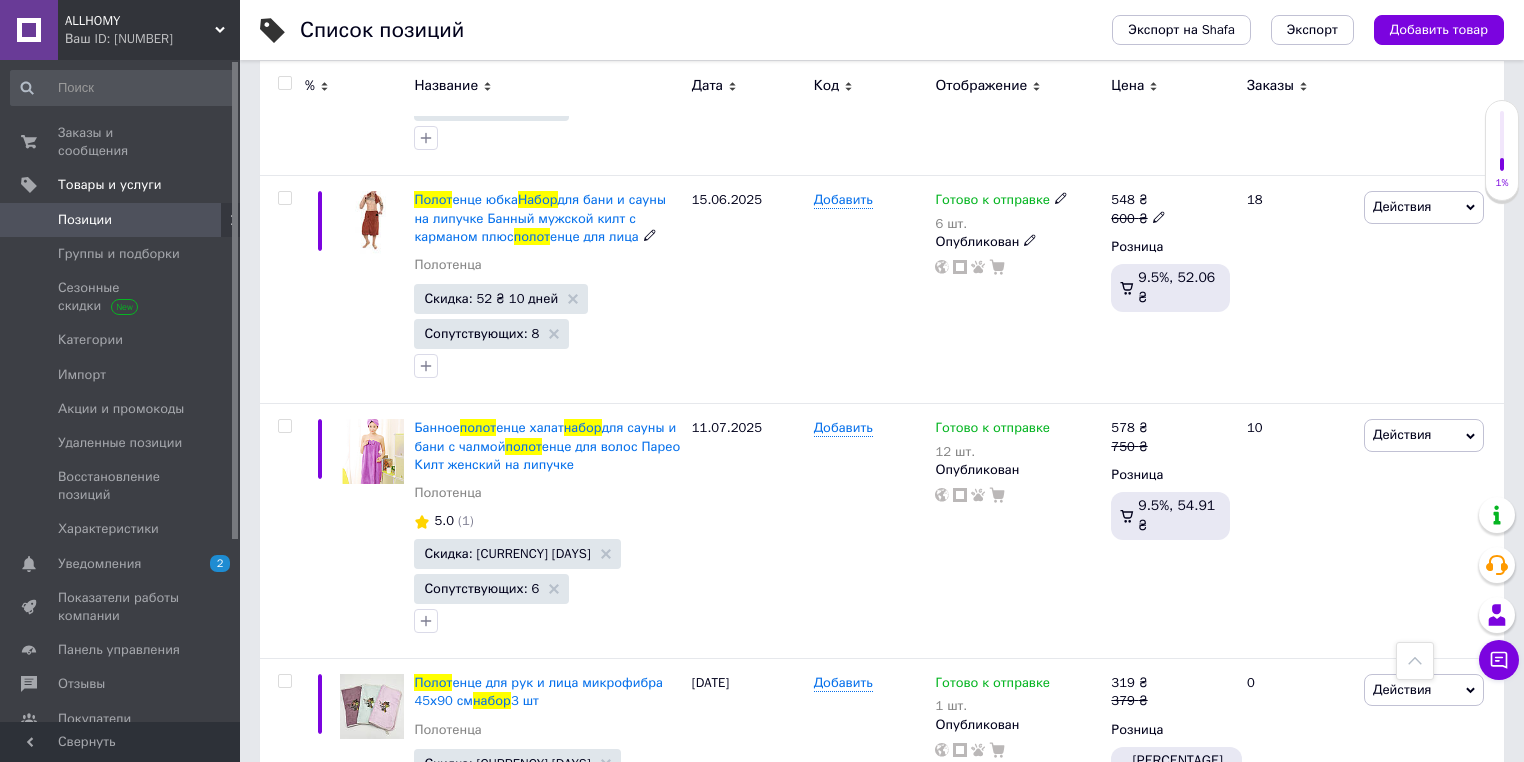 scroll, scrollTop: 1200, scrollLeft: 0, axis: vertical 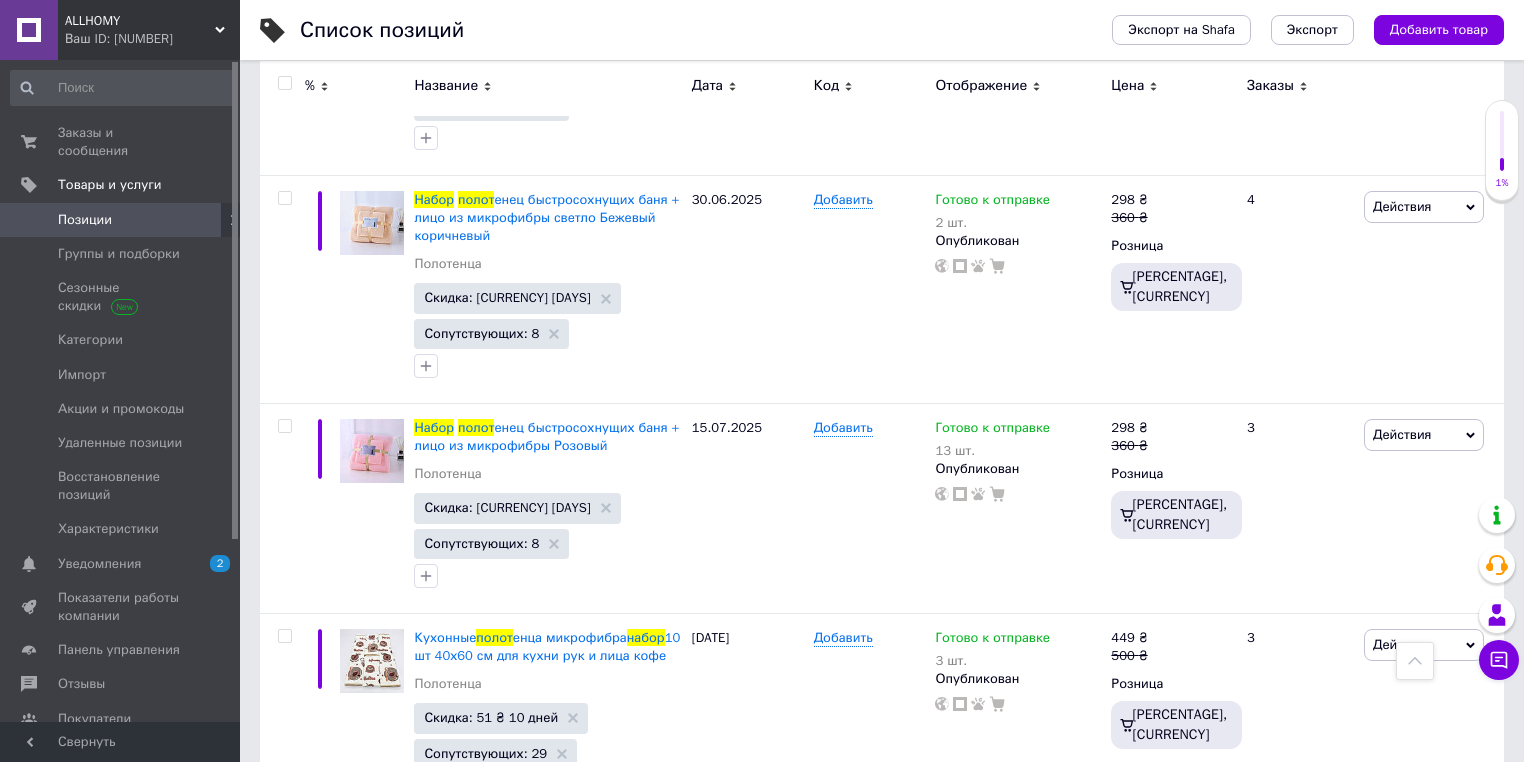click at bounding box center [1415, 661] 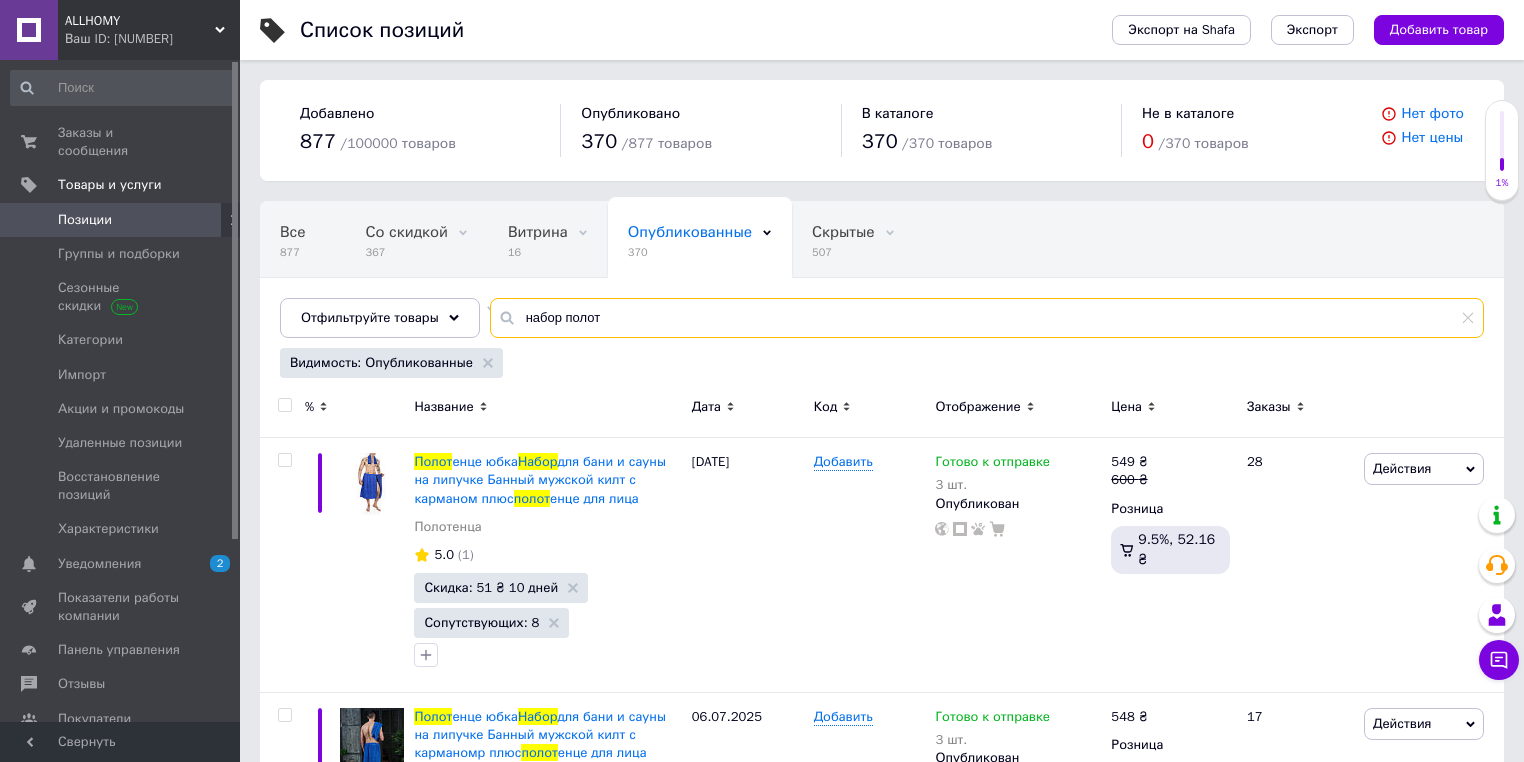 click on "набор полот" at bounding box center [987, 318] 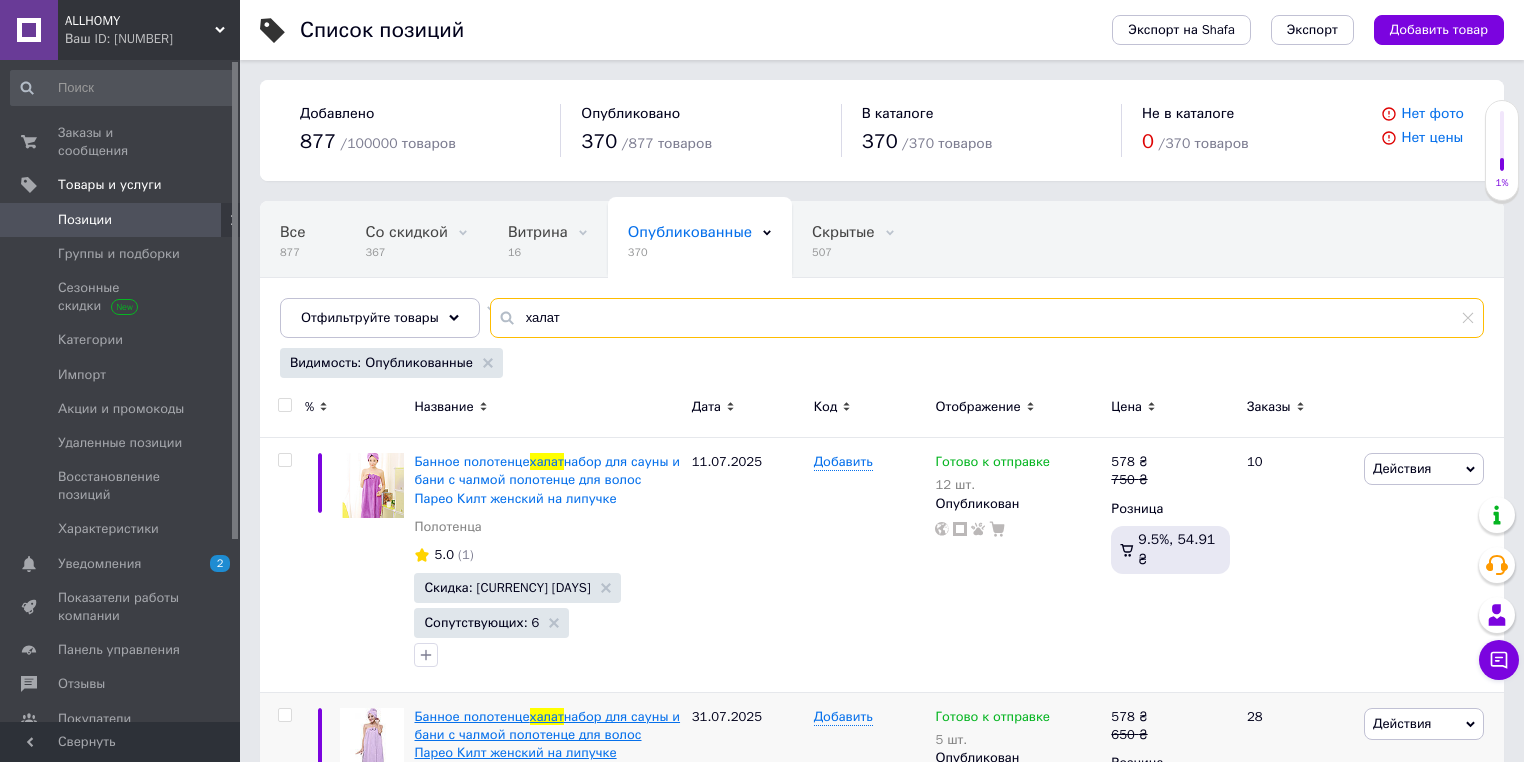 type on "халат" 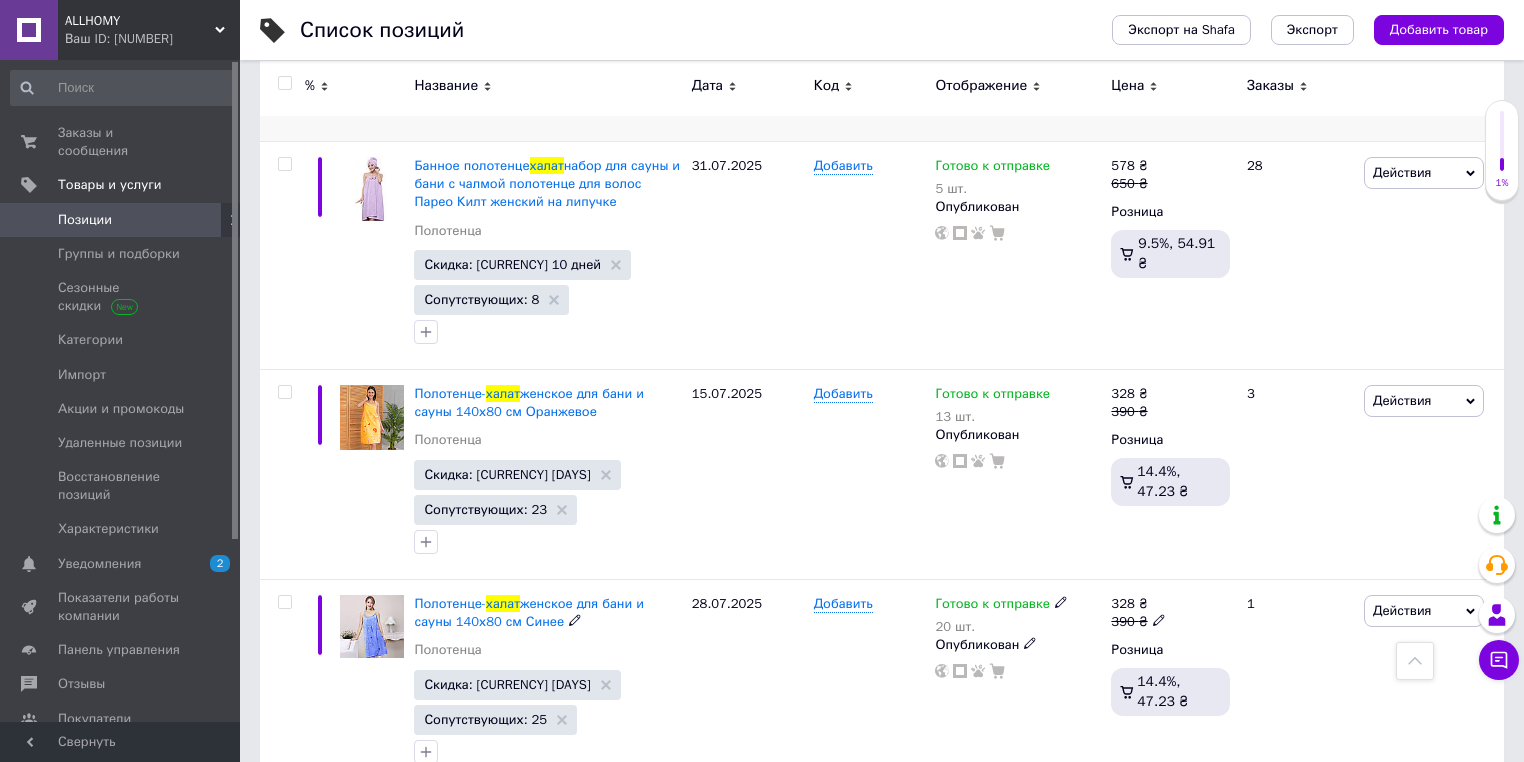 scroll, scrollTop: 800, scrollLeft: 0, axis: vertical 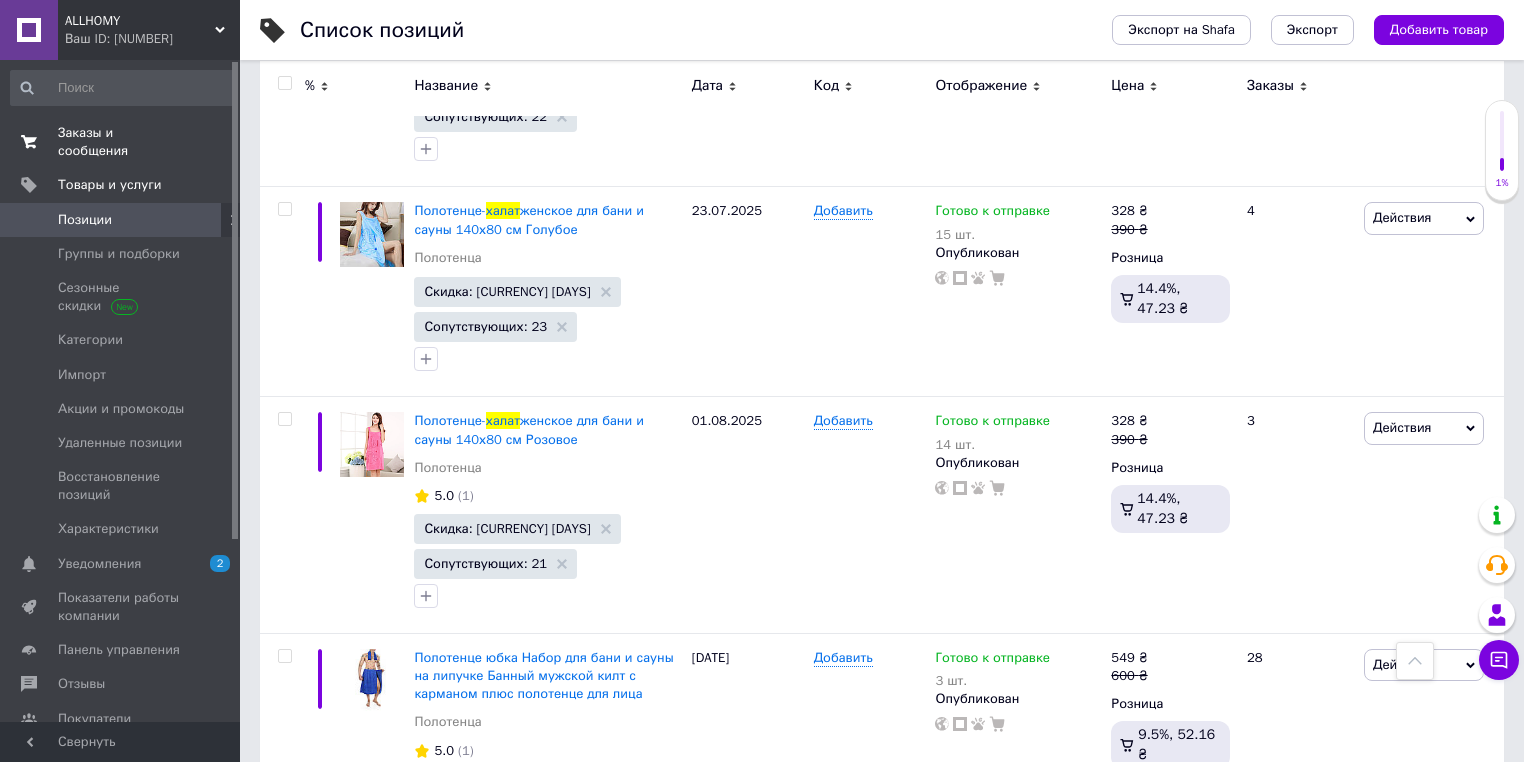 click on "Заказы и сообщения 0 0" at bounding box center [123, 142] 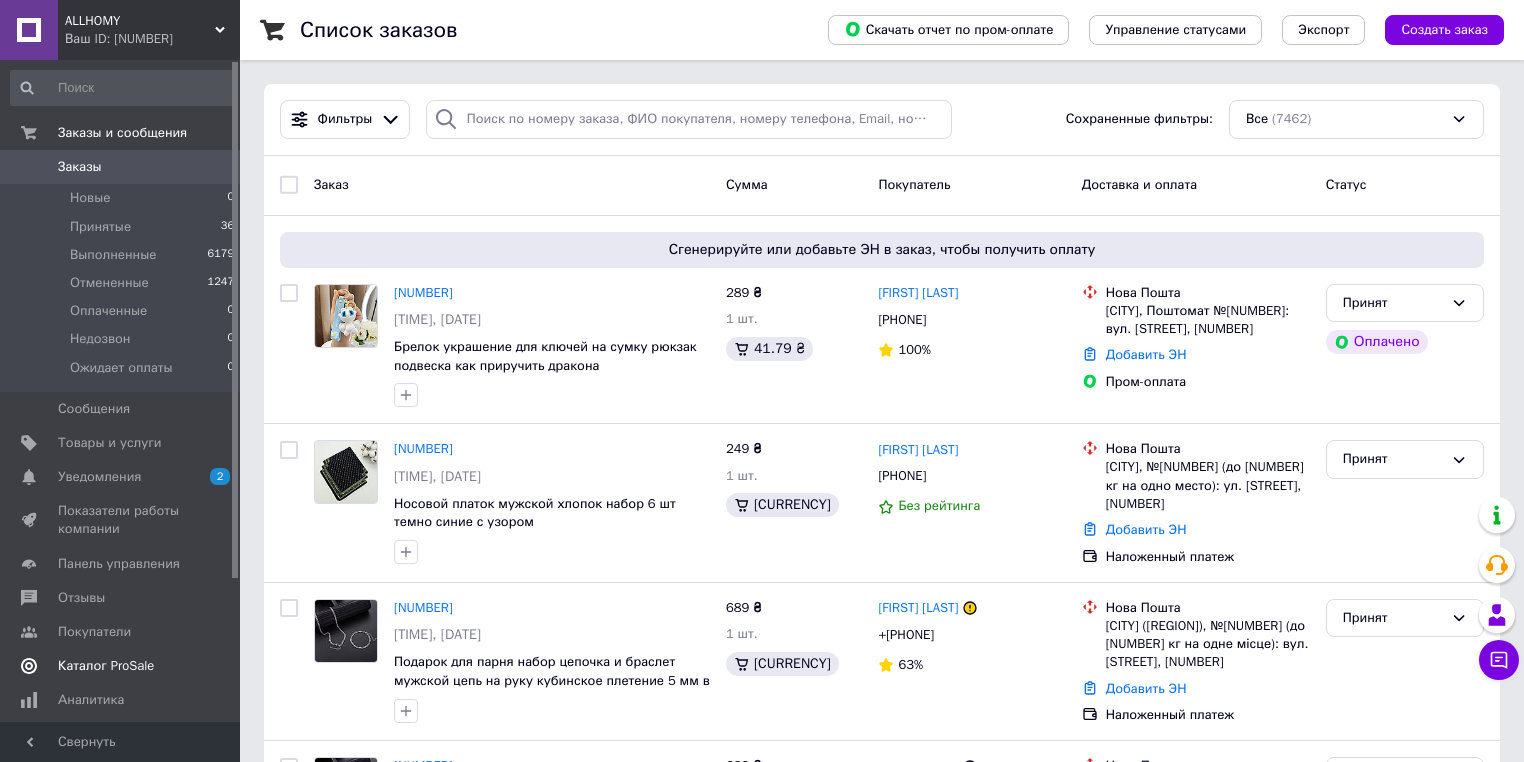 click on "Каталог ProSale" at bounding box center [106, 666] 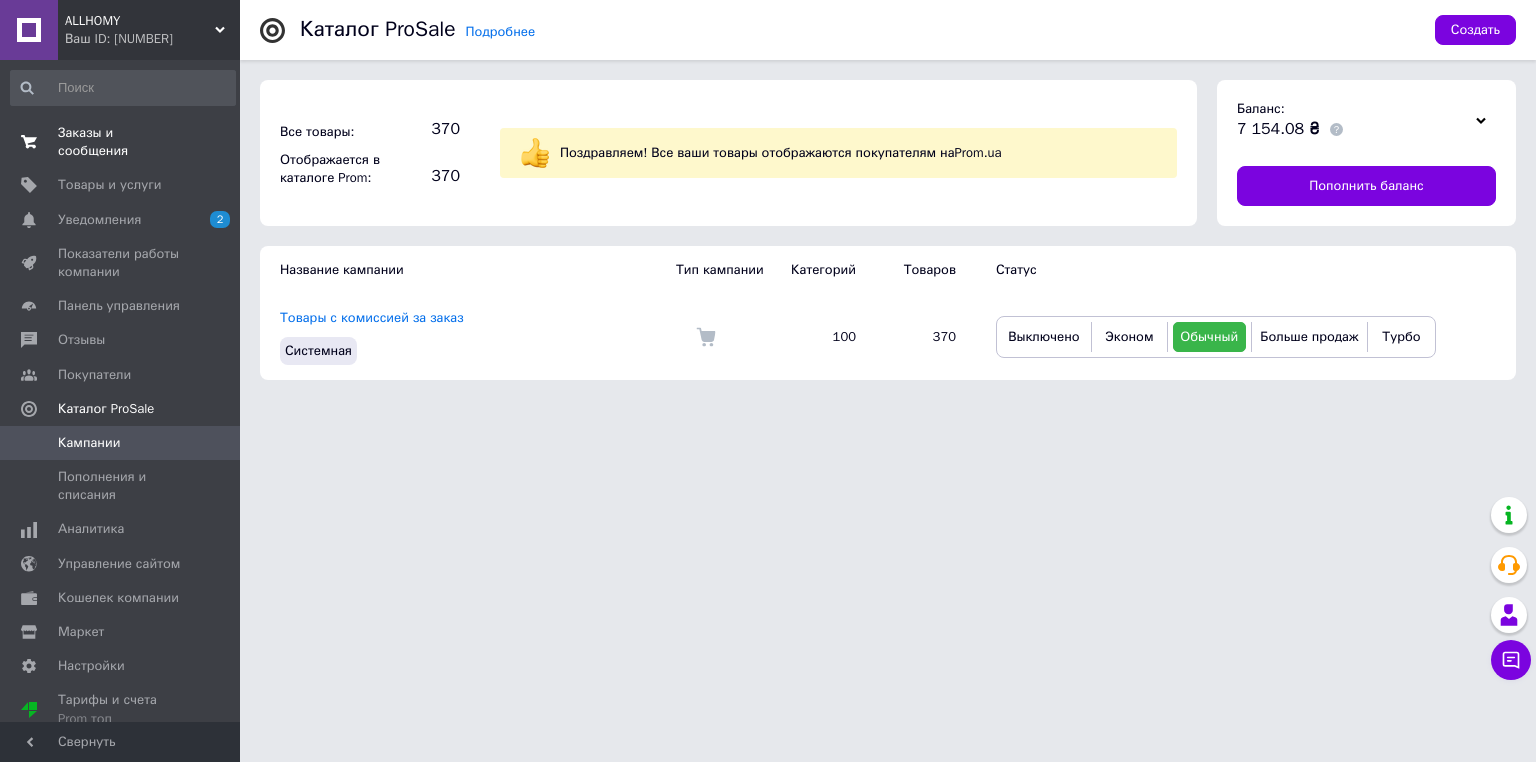 click on "Заказы и сообщения" at bounding box center (121, 142) 